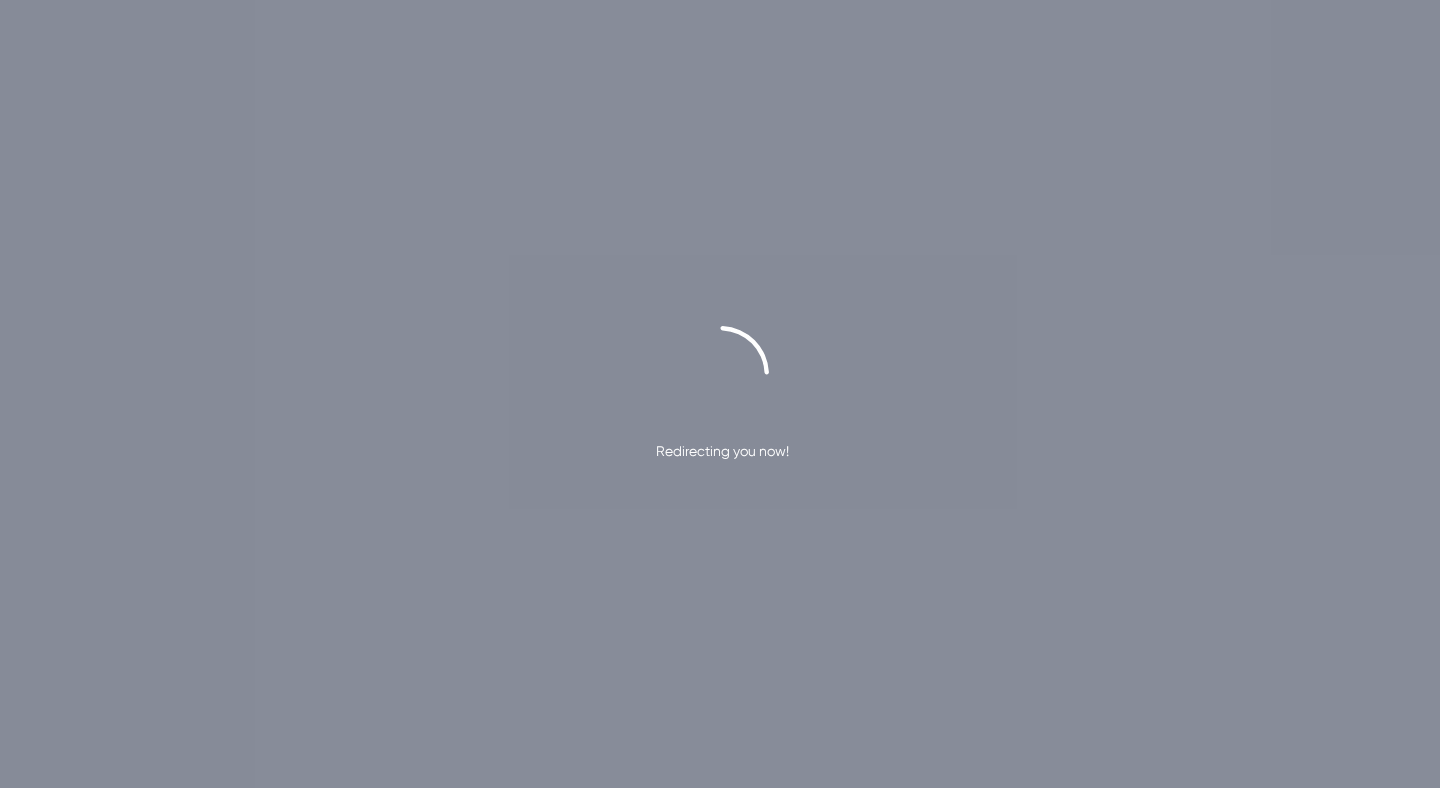 scroll, scrollTop: 0, scrollLeft: 0, axis: both 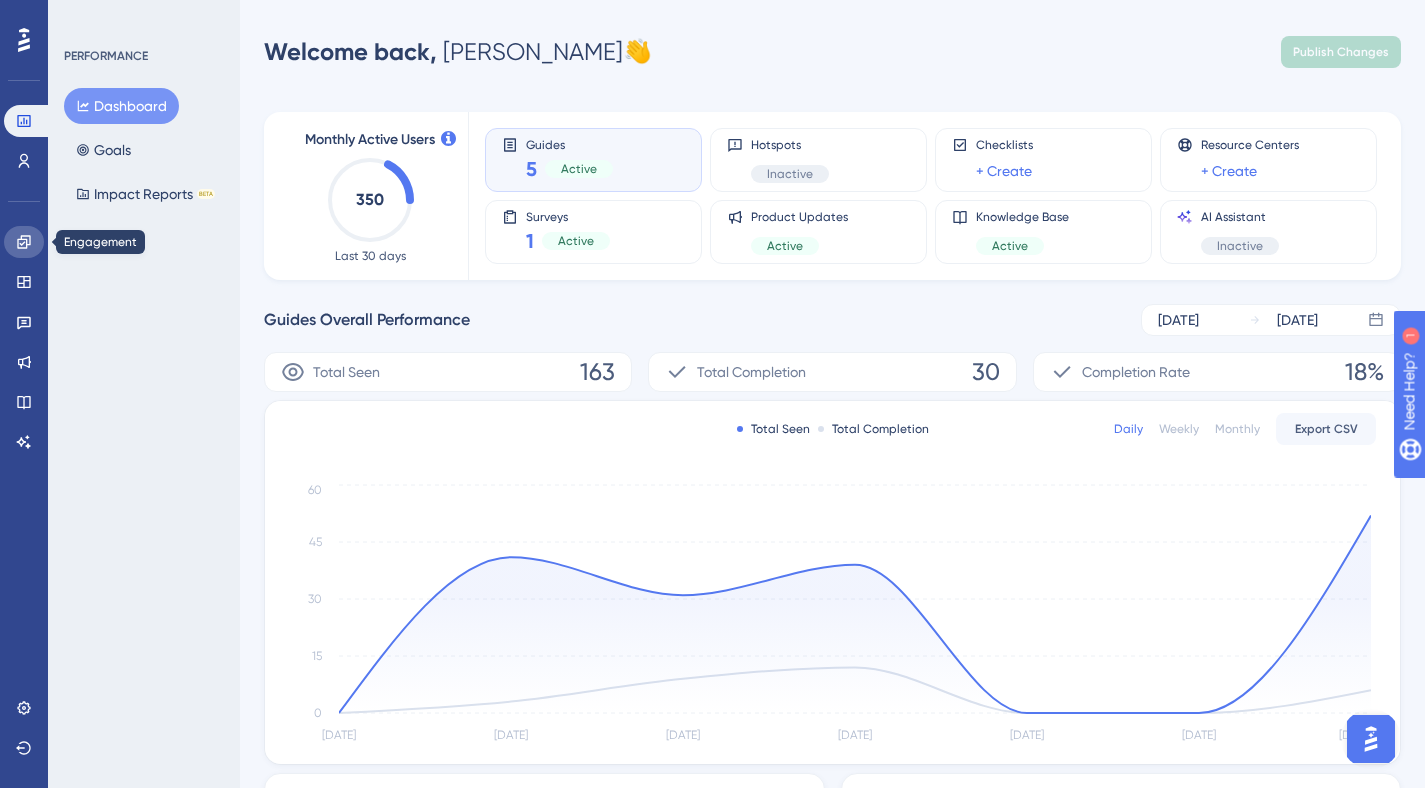 click 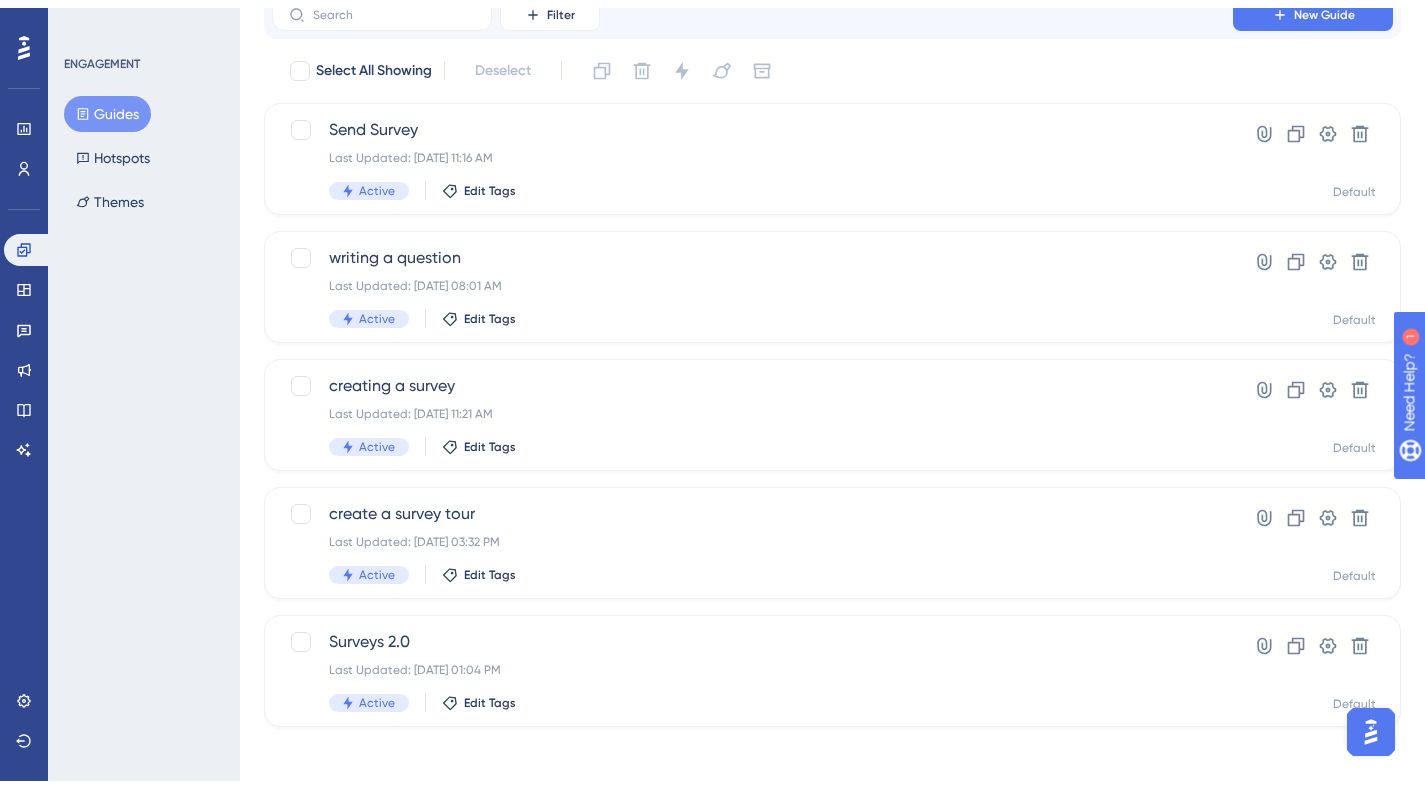 scroll, scrollTop: 84, scrollLeft: 0, axis: vertical 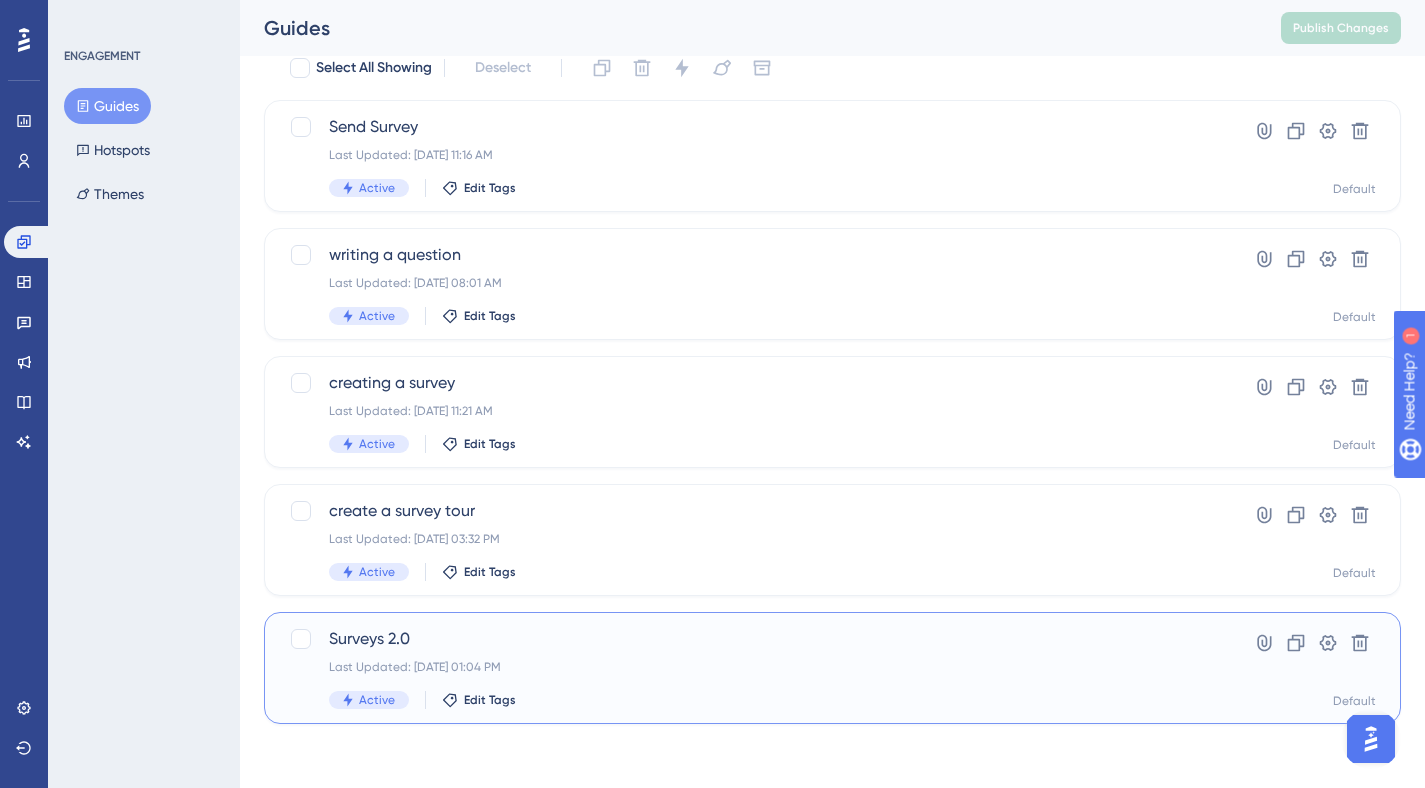 click on "Surveys 2.0" at bounding box center [752, 639] 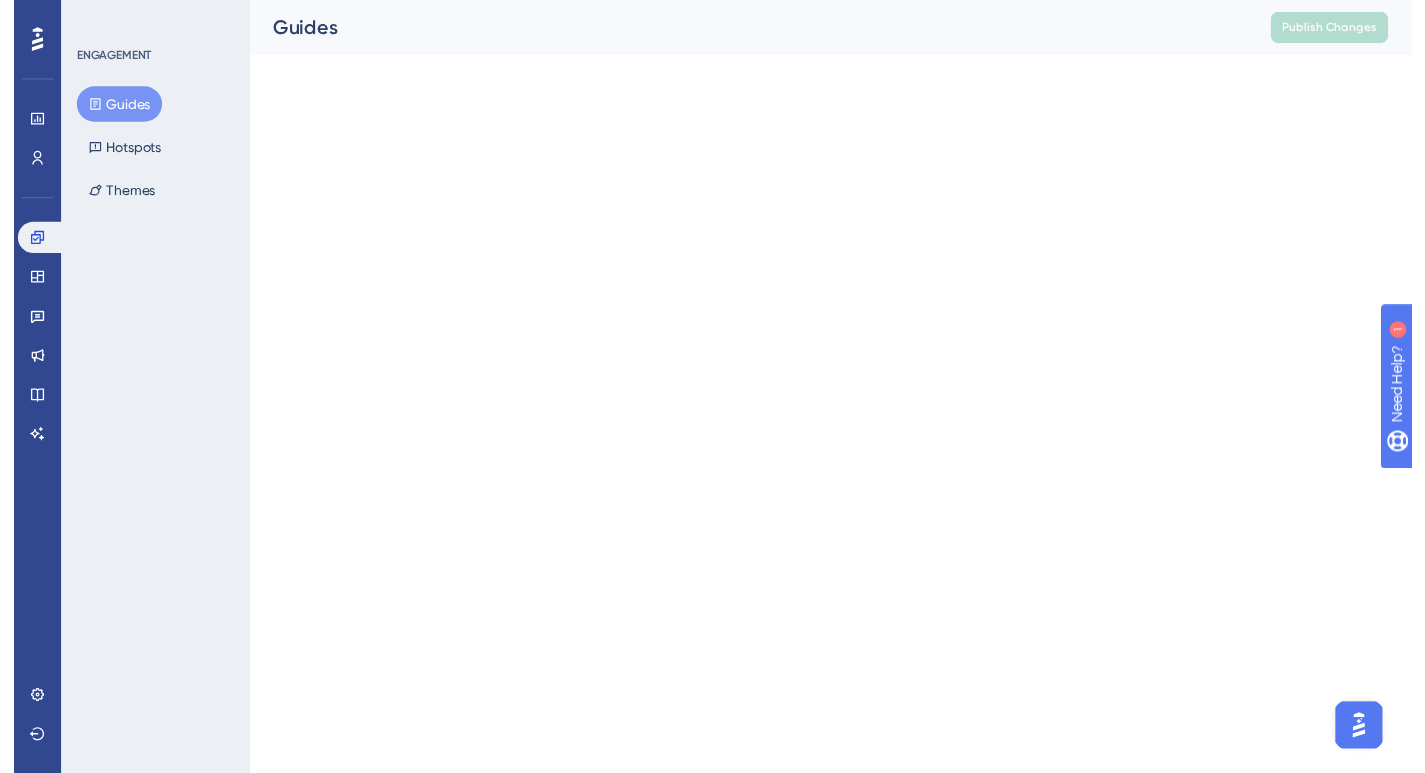 scroll, scrollTop: 0, scrollLeft: 0, axis: both 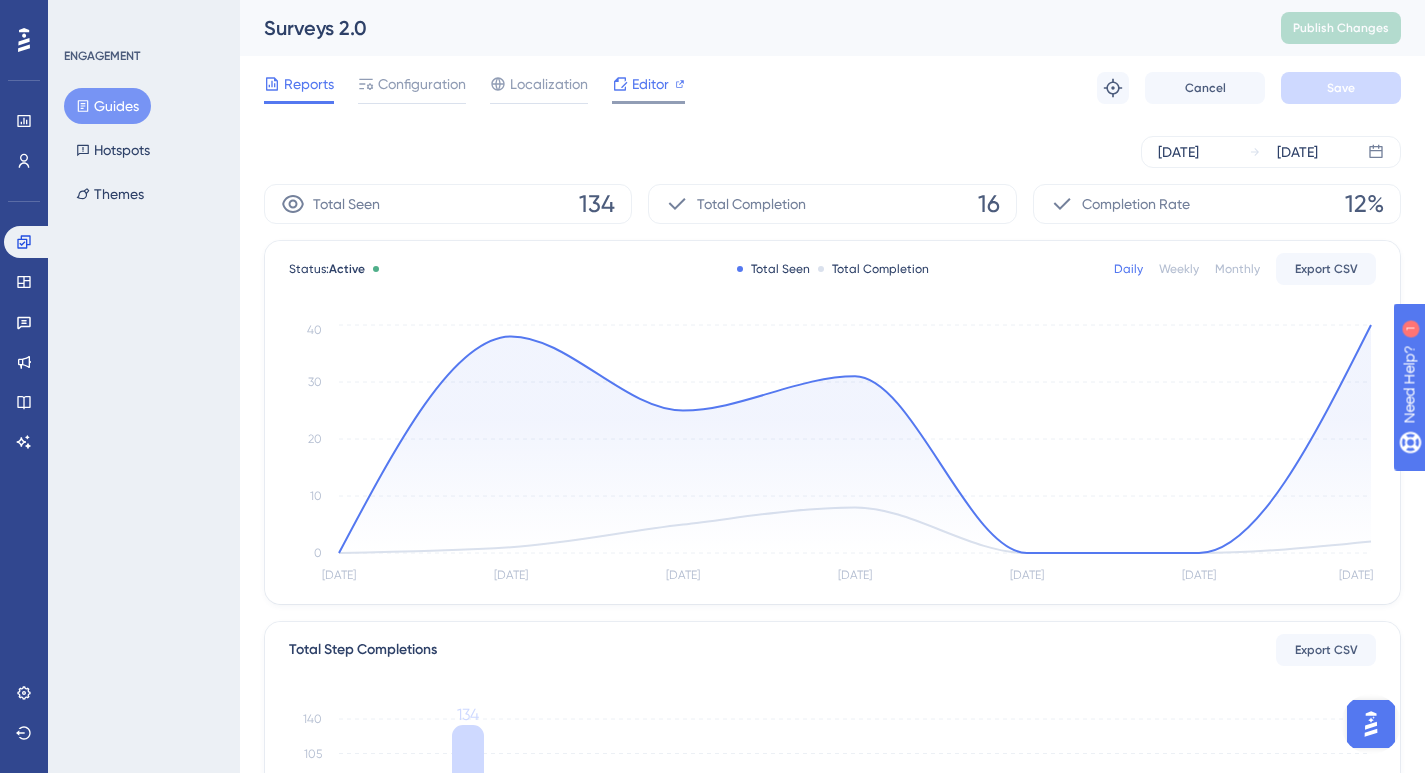 click on "Editor" at bounding box center (650, 84) 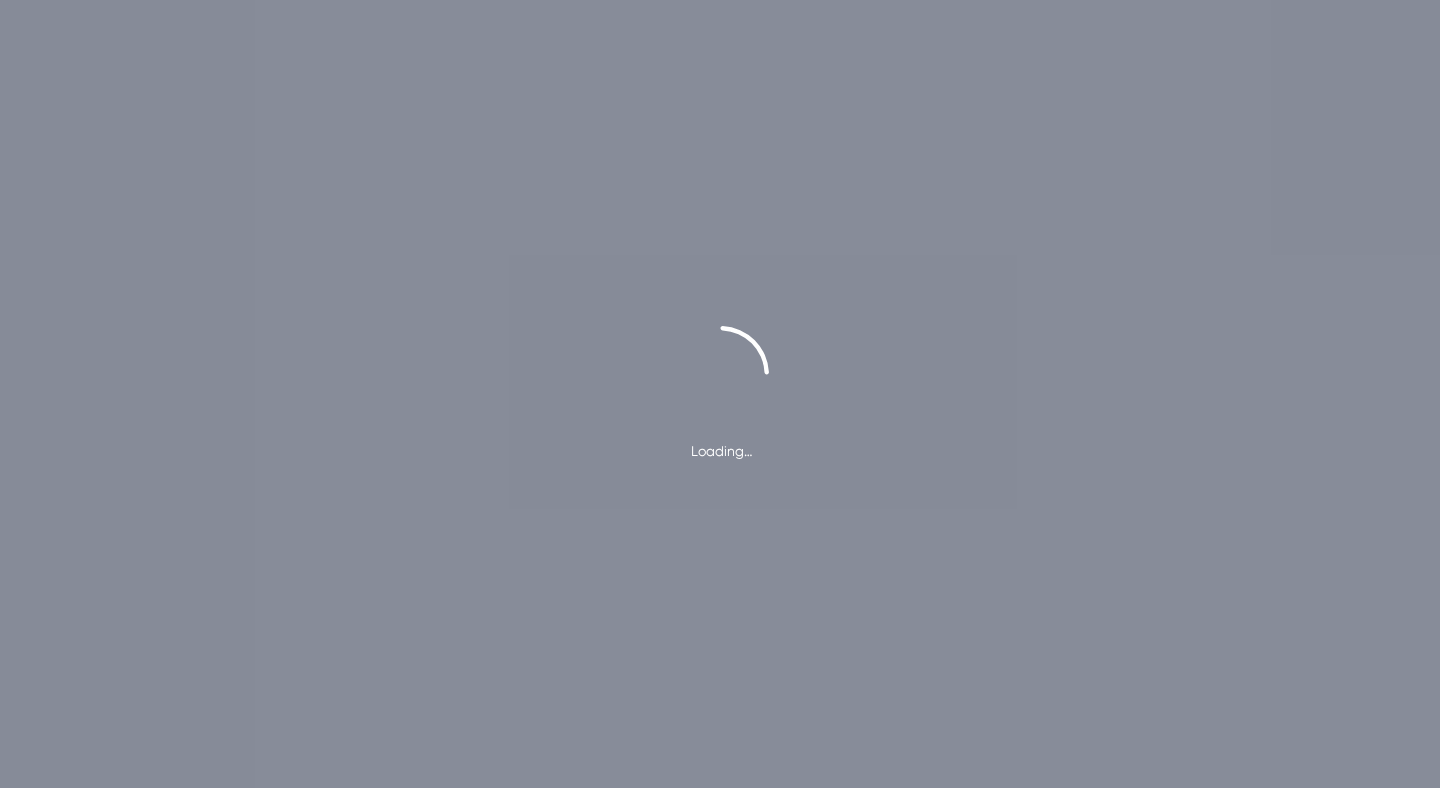 scroll, scrollTop: 0, scrollLeft: 0, axis: both 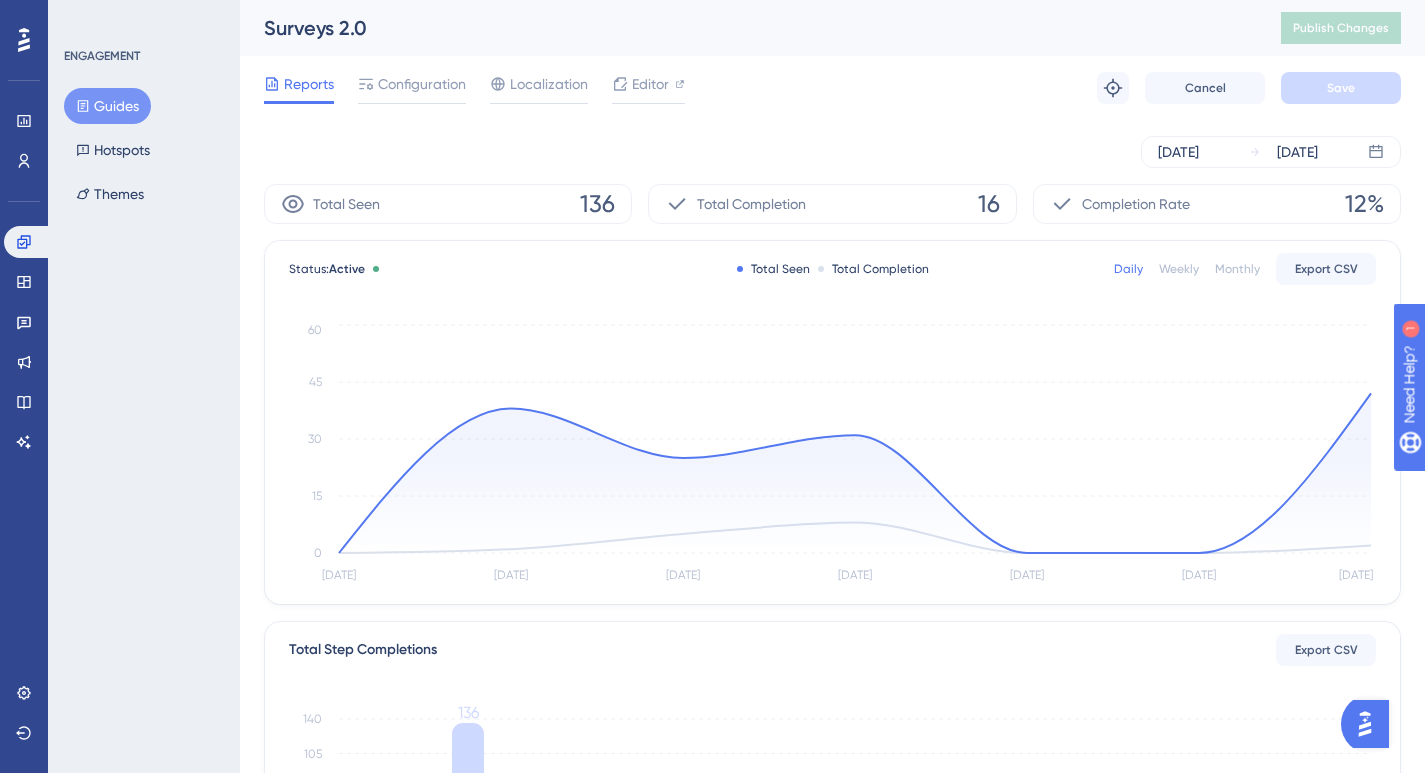click on "Reports Configuration Localization Editor Troubleshoot Cancel Save" at bounding box center [832, 88] 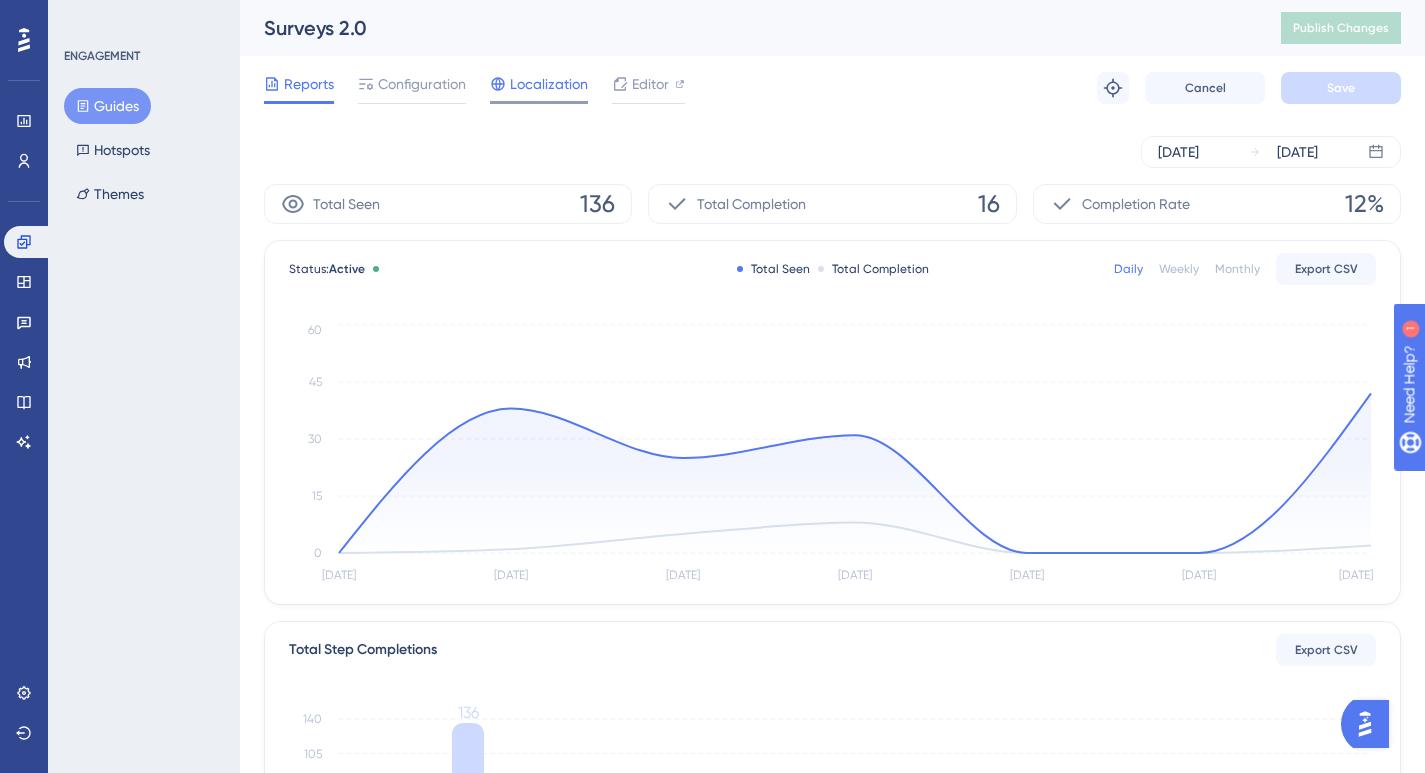 click on "Localization" at bounding box center [549, 84] 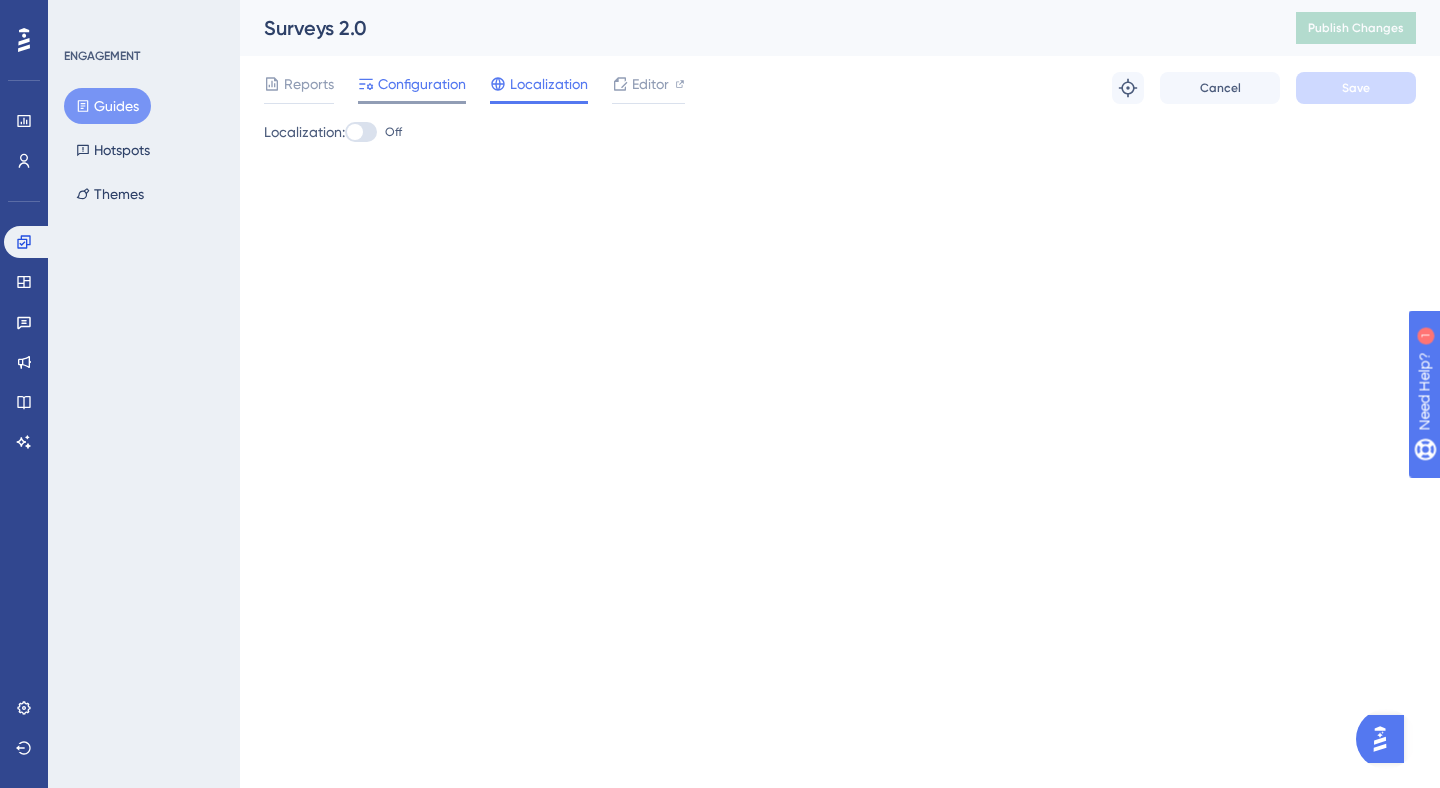click on "Configuration" at bounding box center [422, 84] 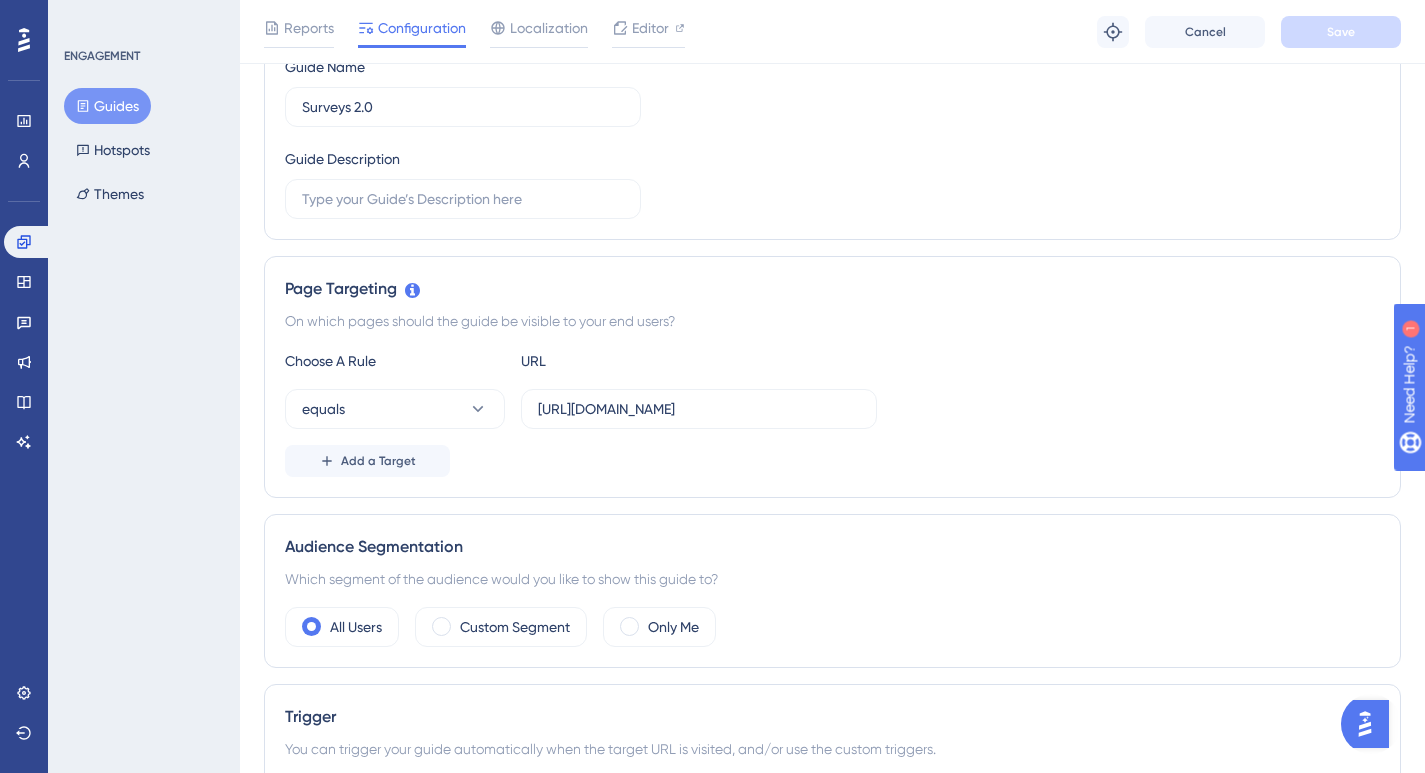scroll, scrollTop: 75, scrollLeft: 0, axis: vertical 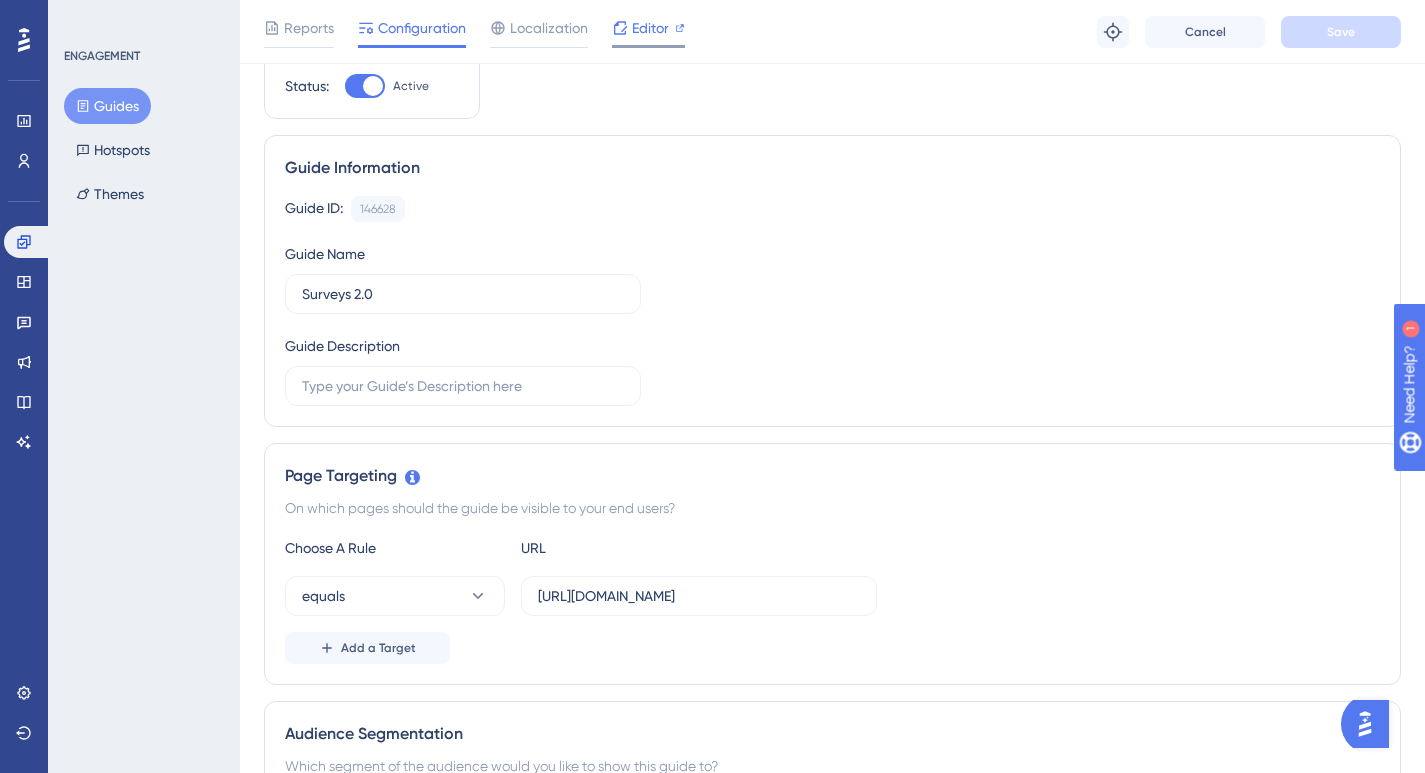 click on "Editor" at bounding box center [650, 28] 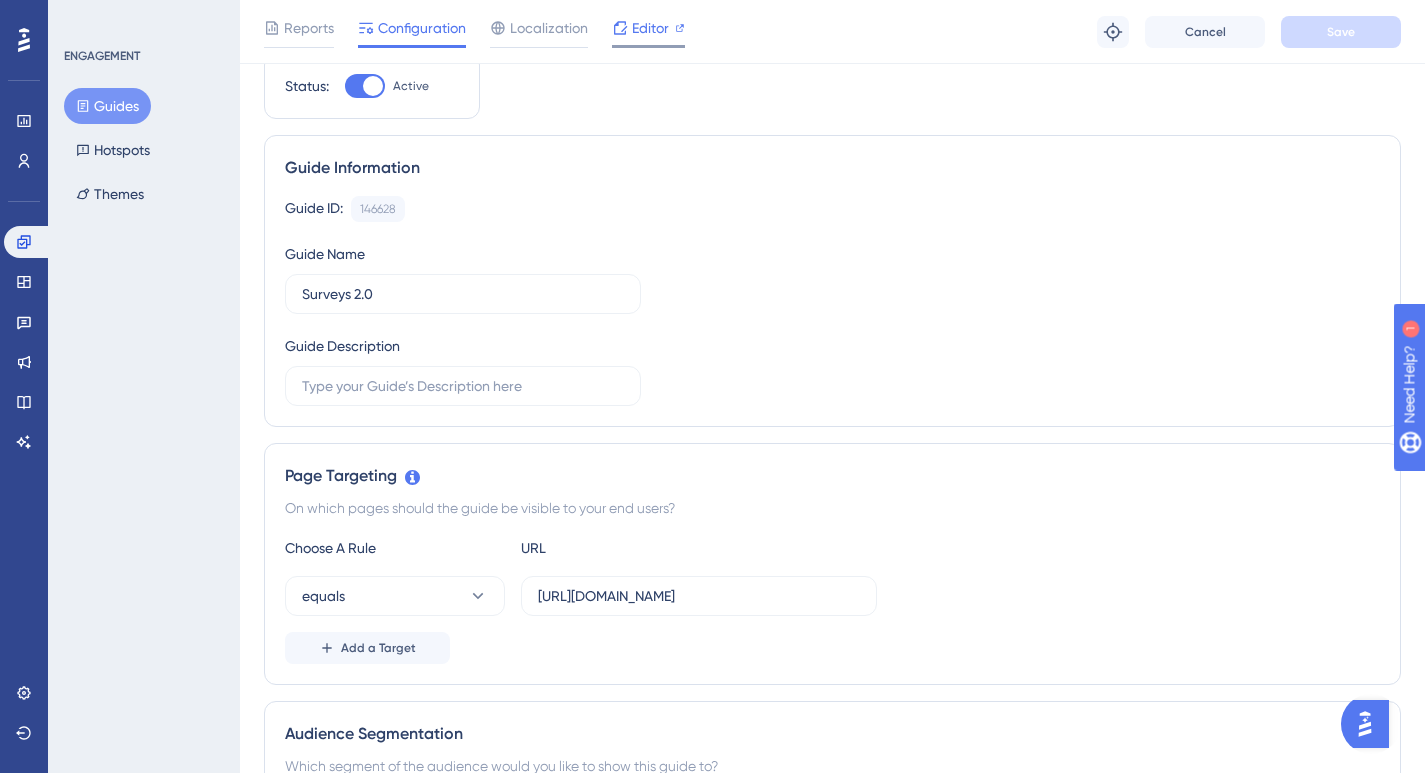 scroll, scrollTop: 0, scrollLeft: 0, axis: both 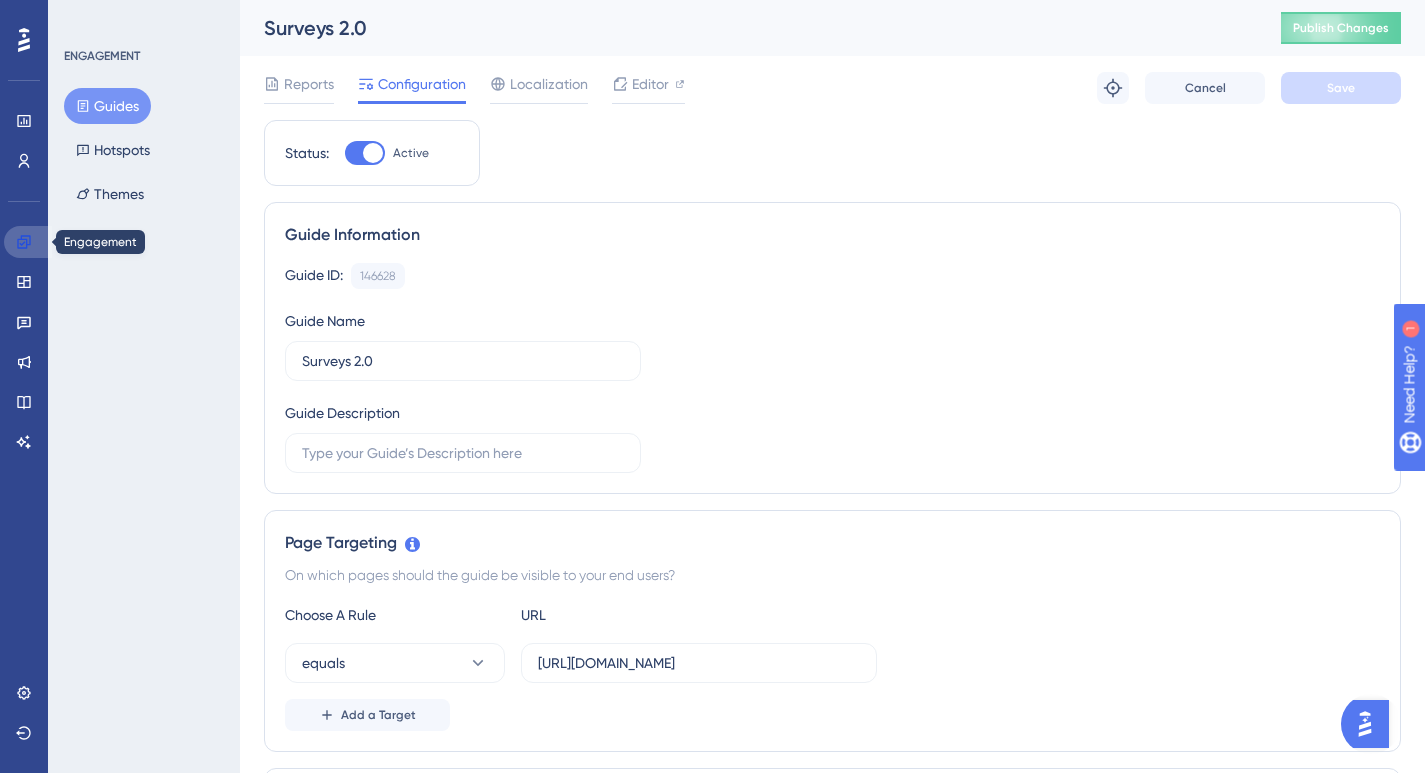 click at bounding box center (28, 242) 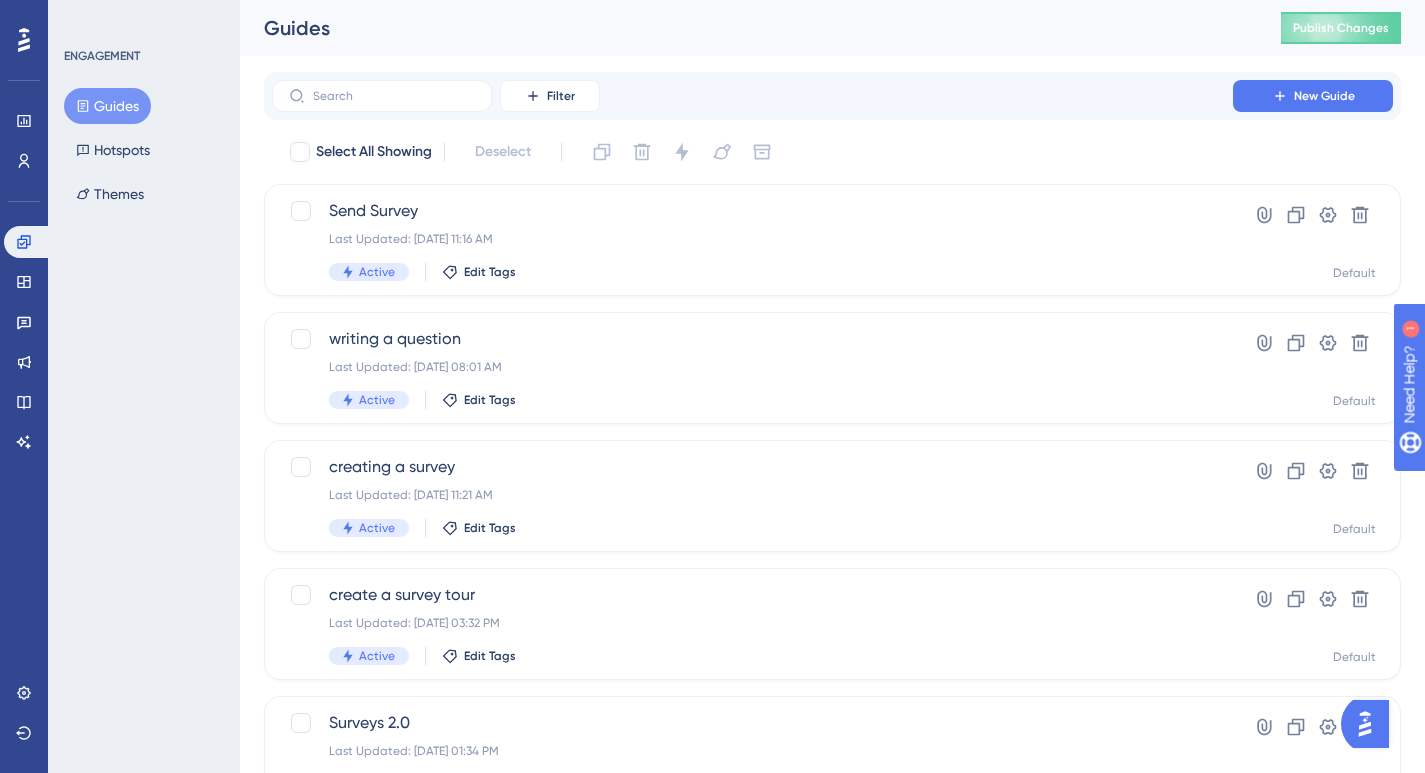 click on "ENGAGEMENT Guides Hotspots Themes" at bounding box center [144, 386] 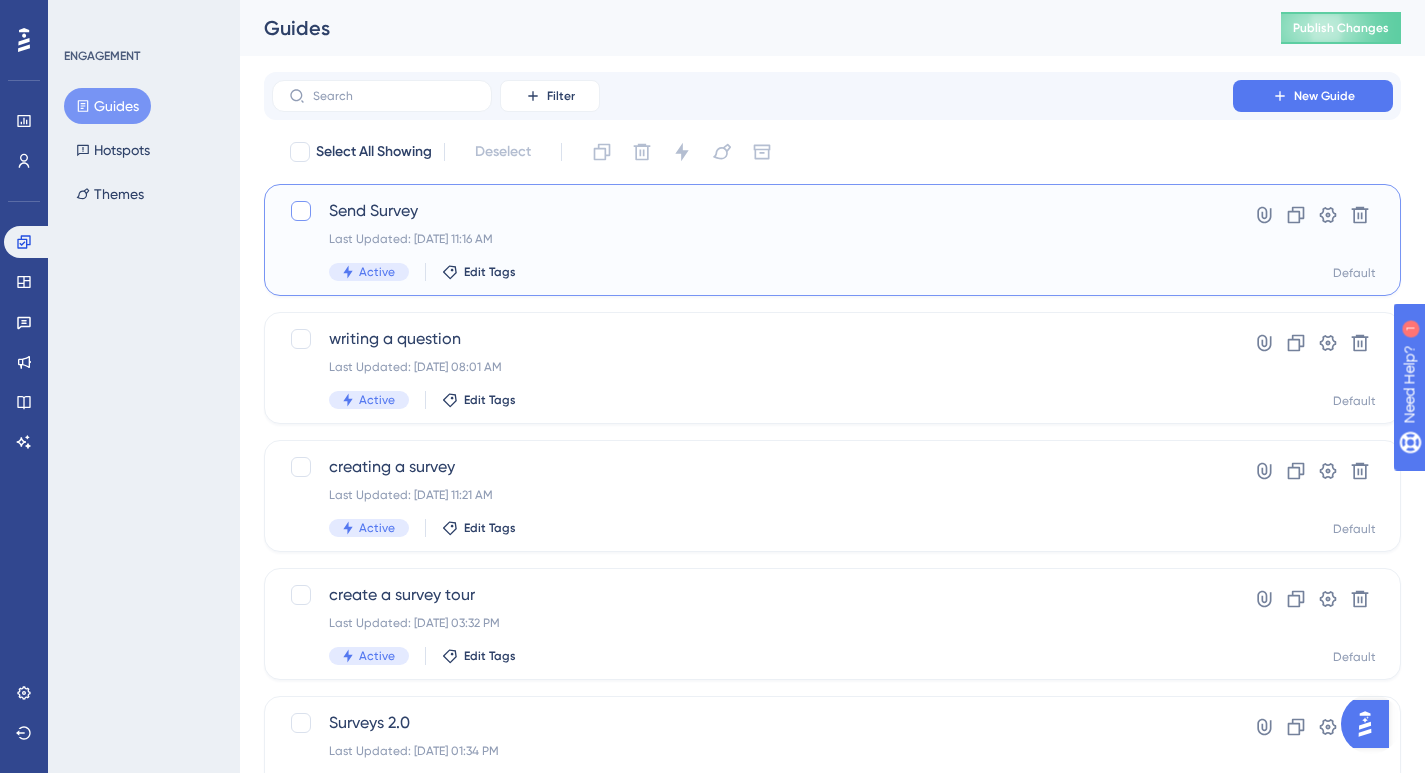 click at bounding box center [301, 211] 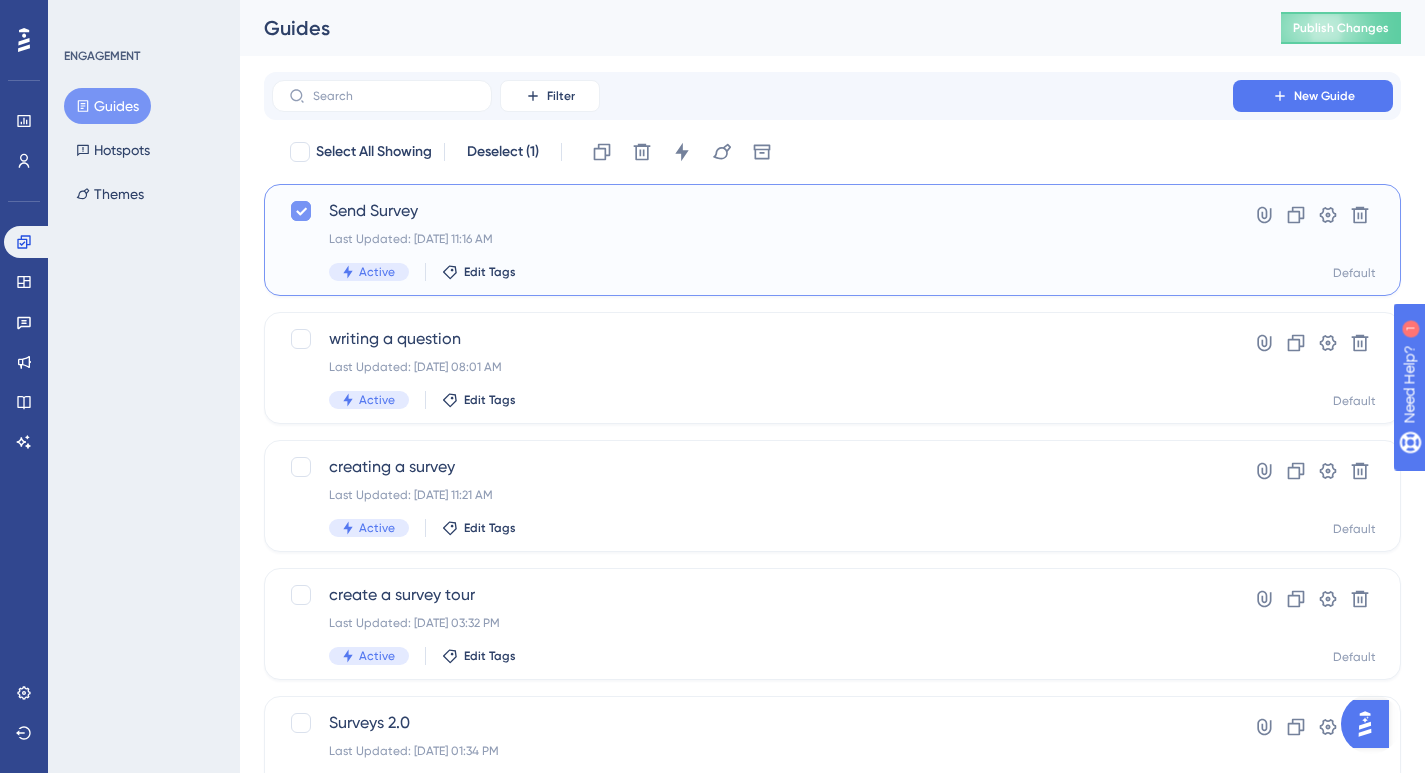 click 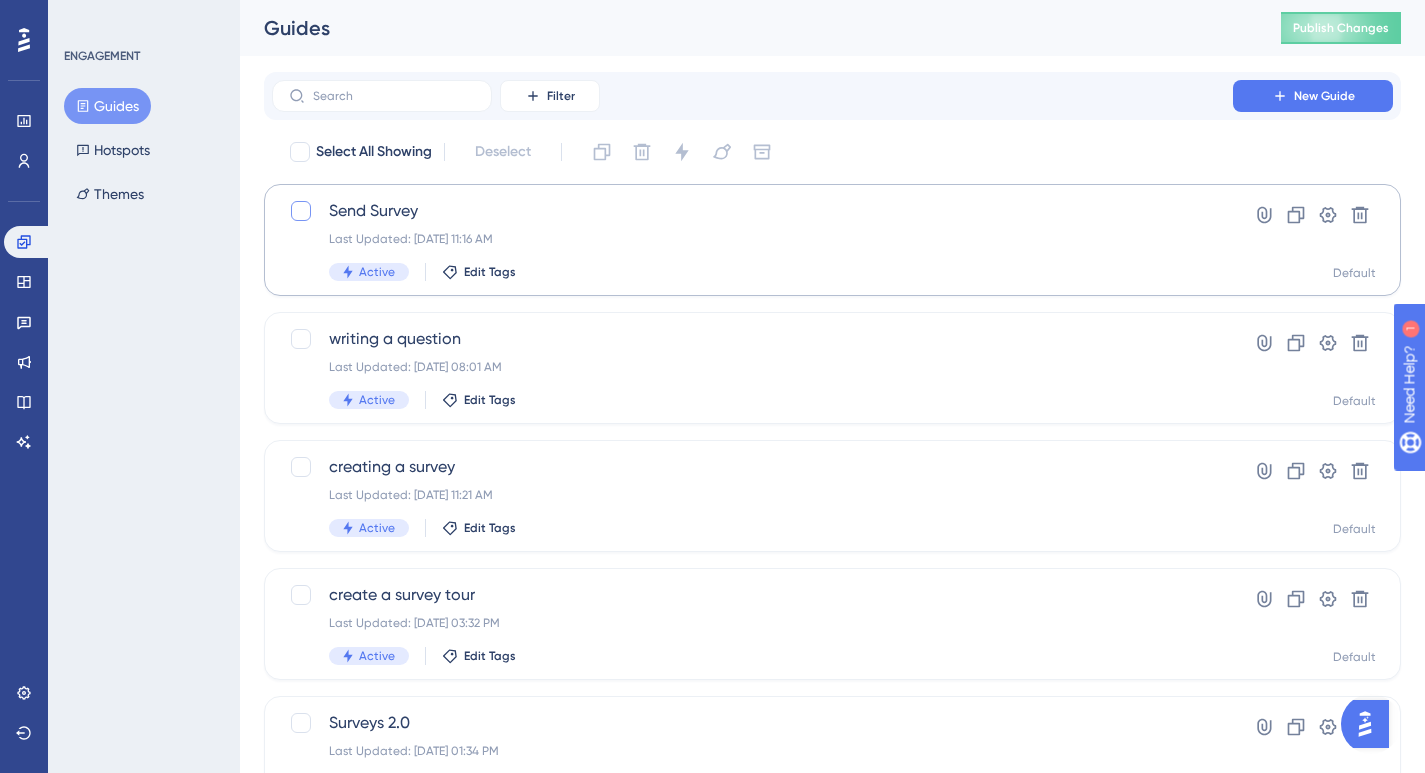 click on "ENGAGEMENT Guides Hotspots Themes" at bounding box center [144, 386] 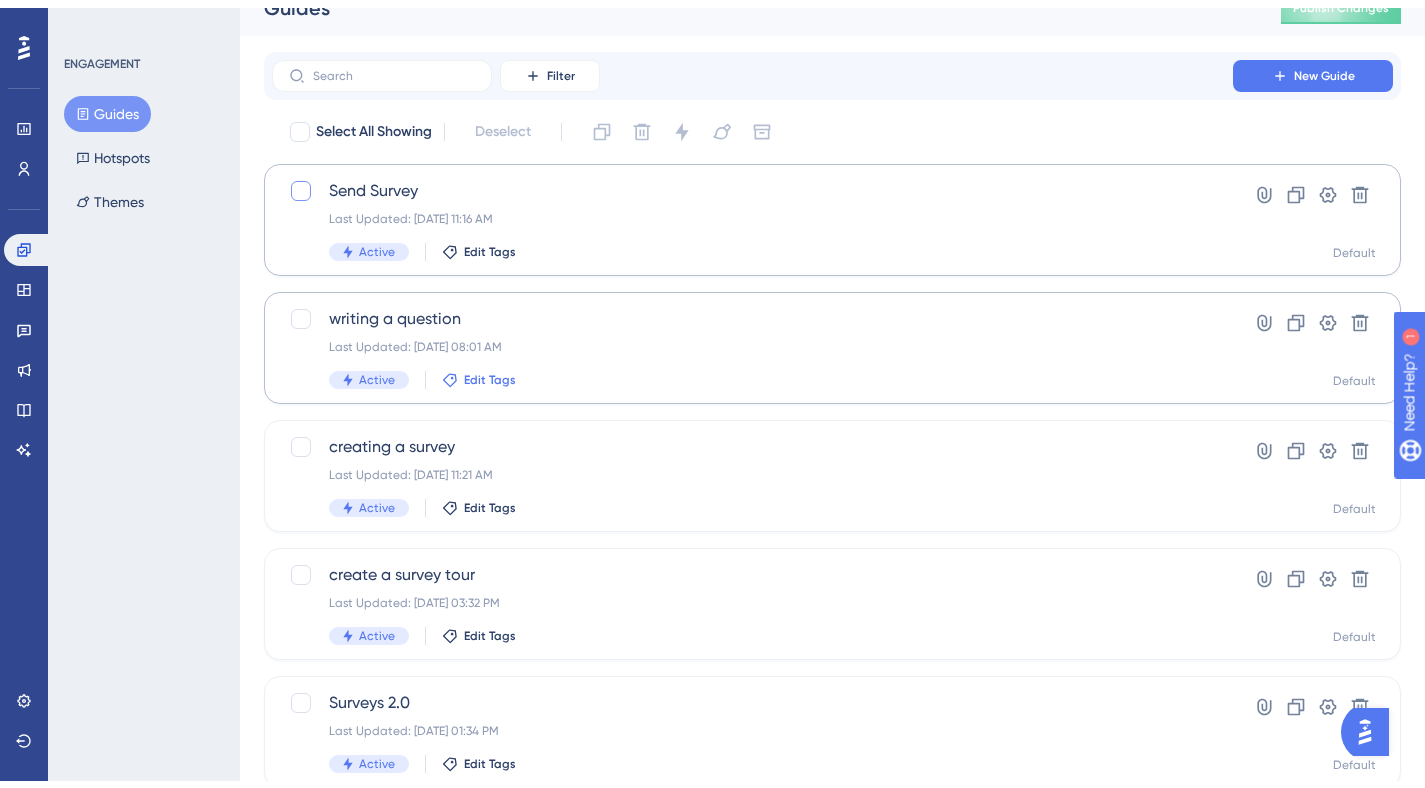 scroll, scrollTop: 84, scrollLeft: 0, axis: vertical 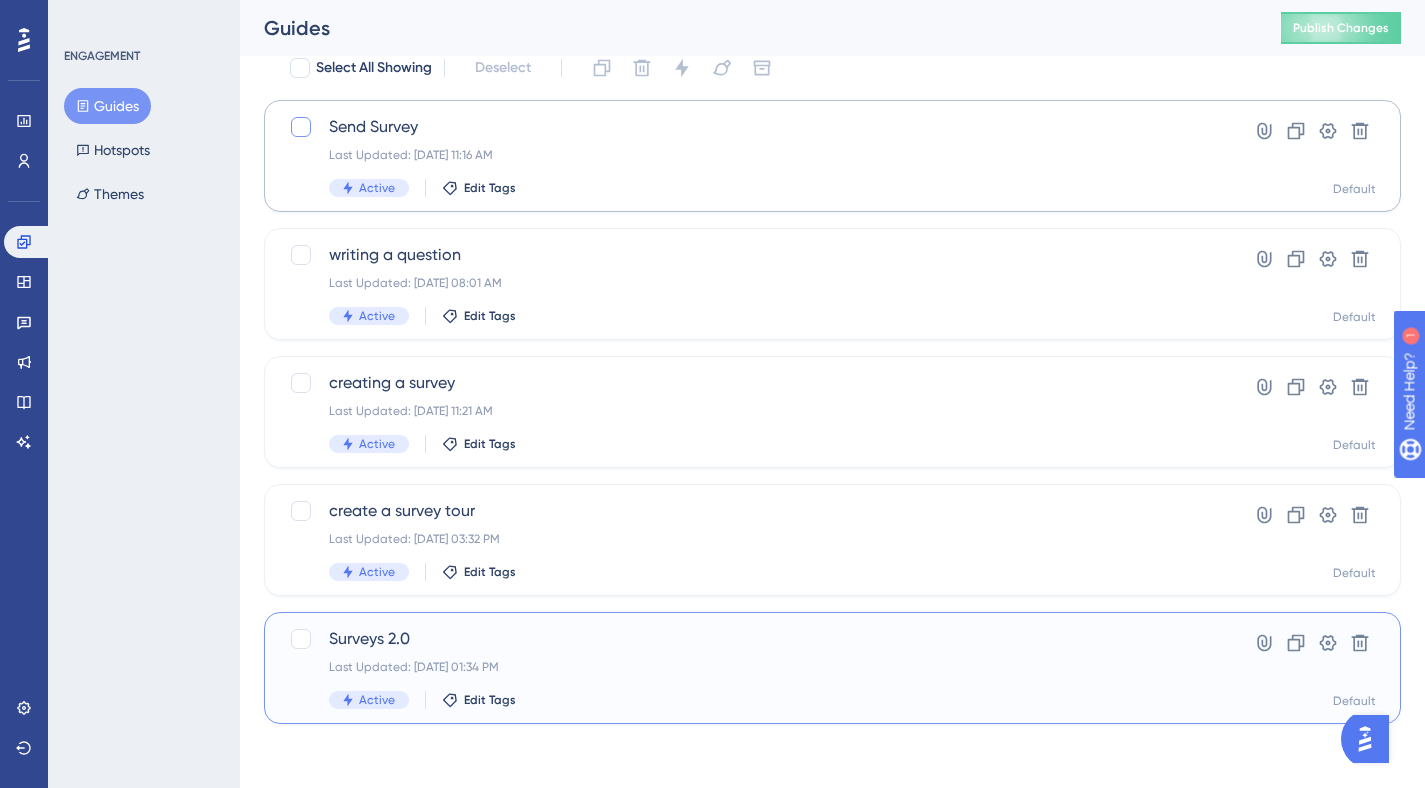click on "Surveys 2.0" at bounding box center (752, 639) 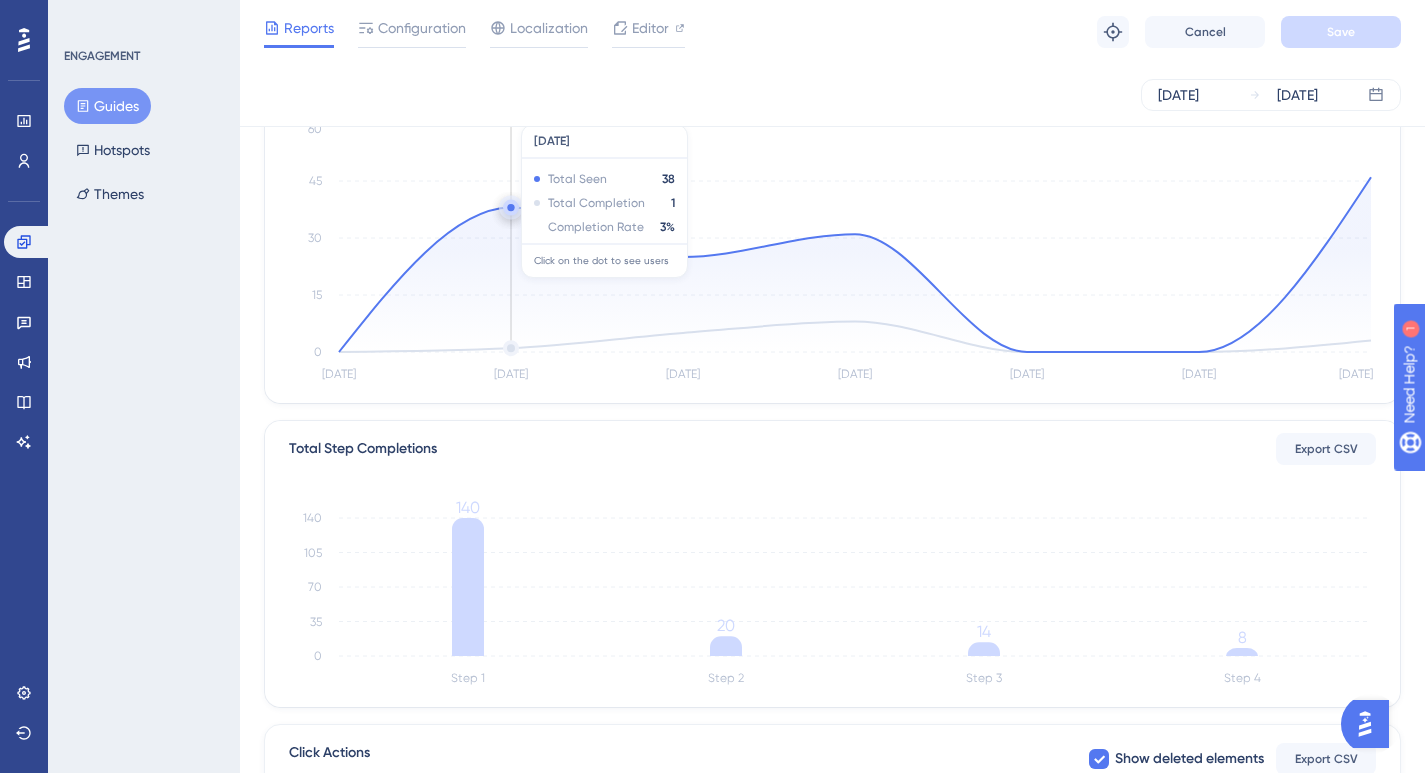 scroll, scrollTop: 0, scrollLeft: 0, axis: both 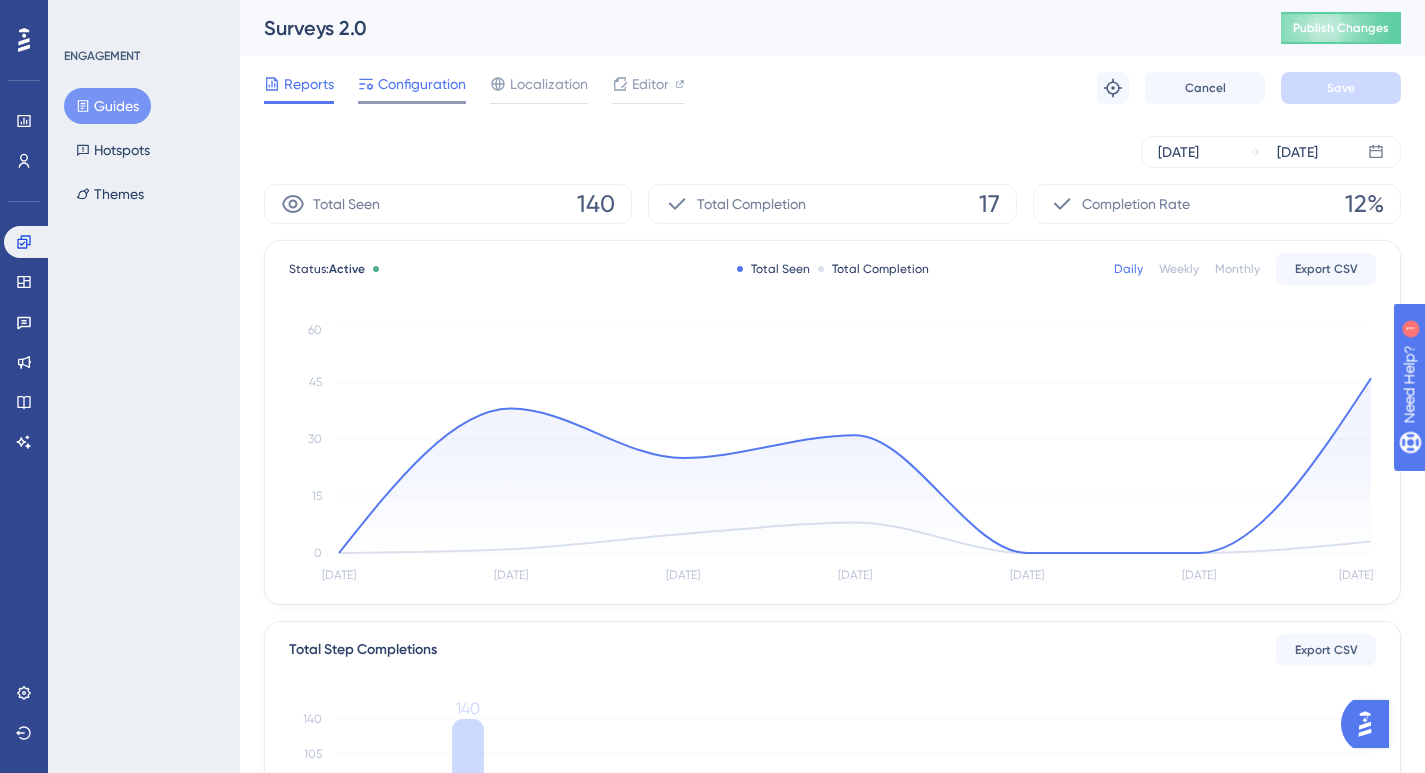 click on "Configuration" at bounding box center [422, 84] 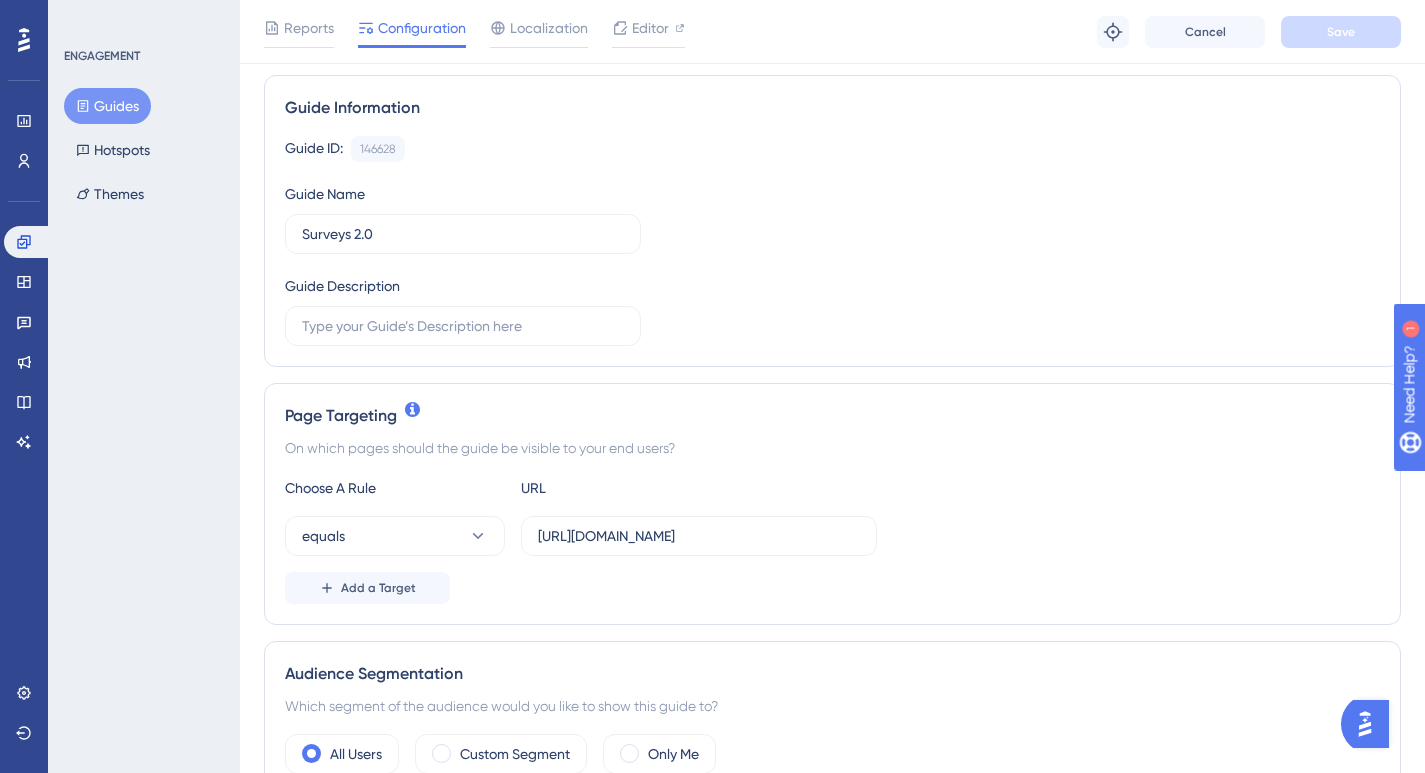 scroll, scrollTop: 0, scrollLeft: 0, axis: both 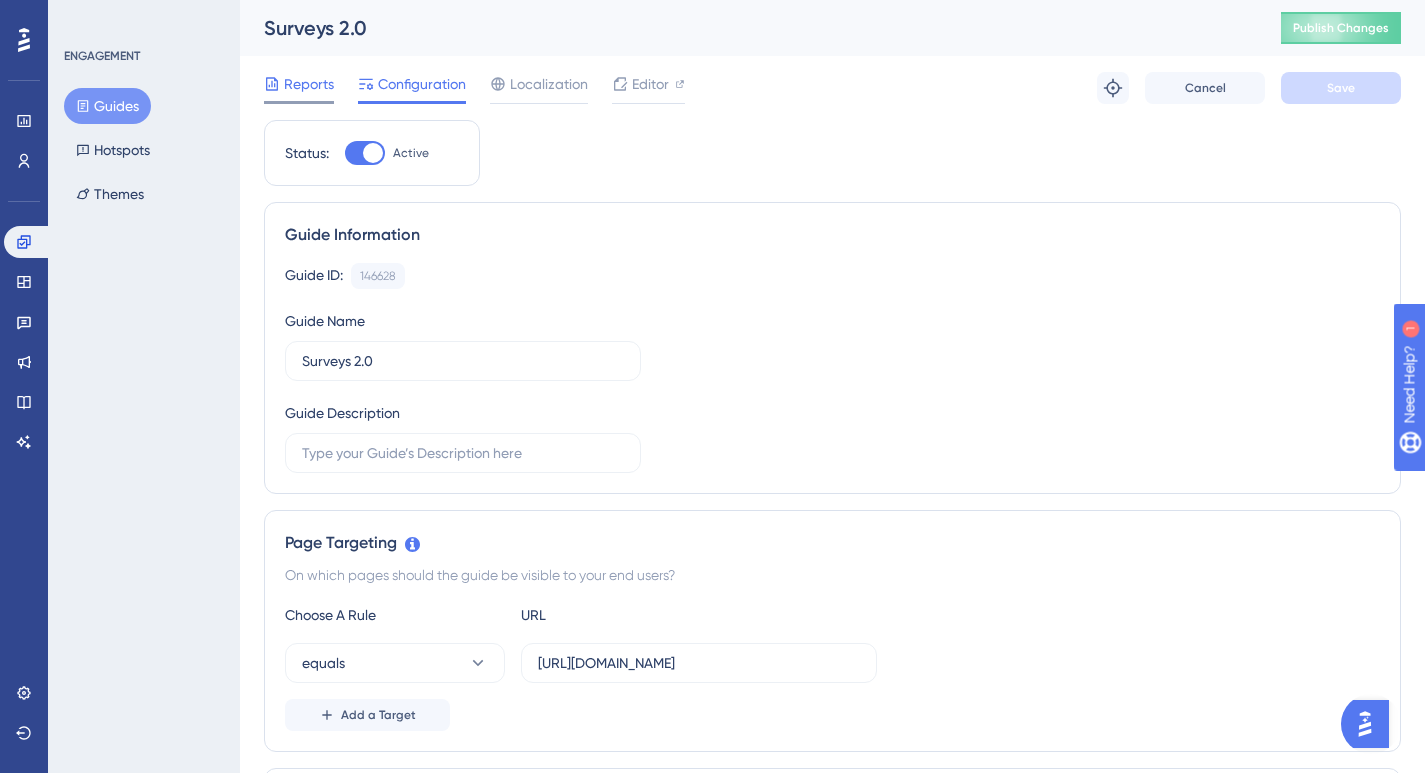 click on "Reports" at bounding box center [309, 84] 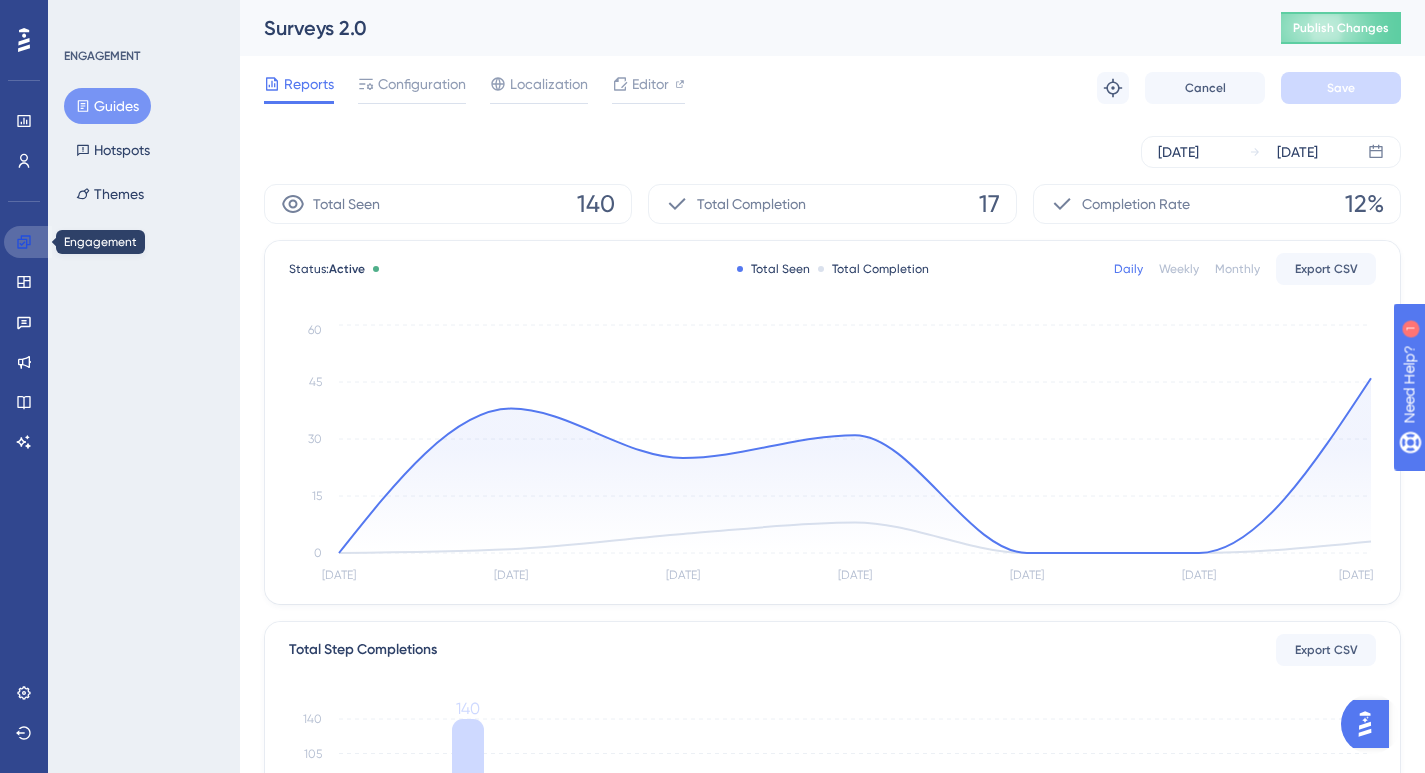 click 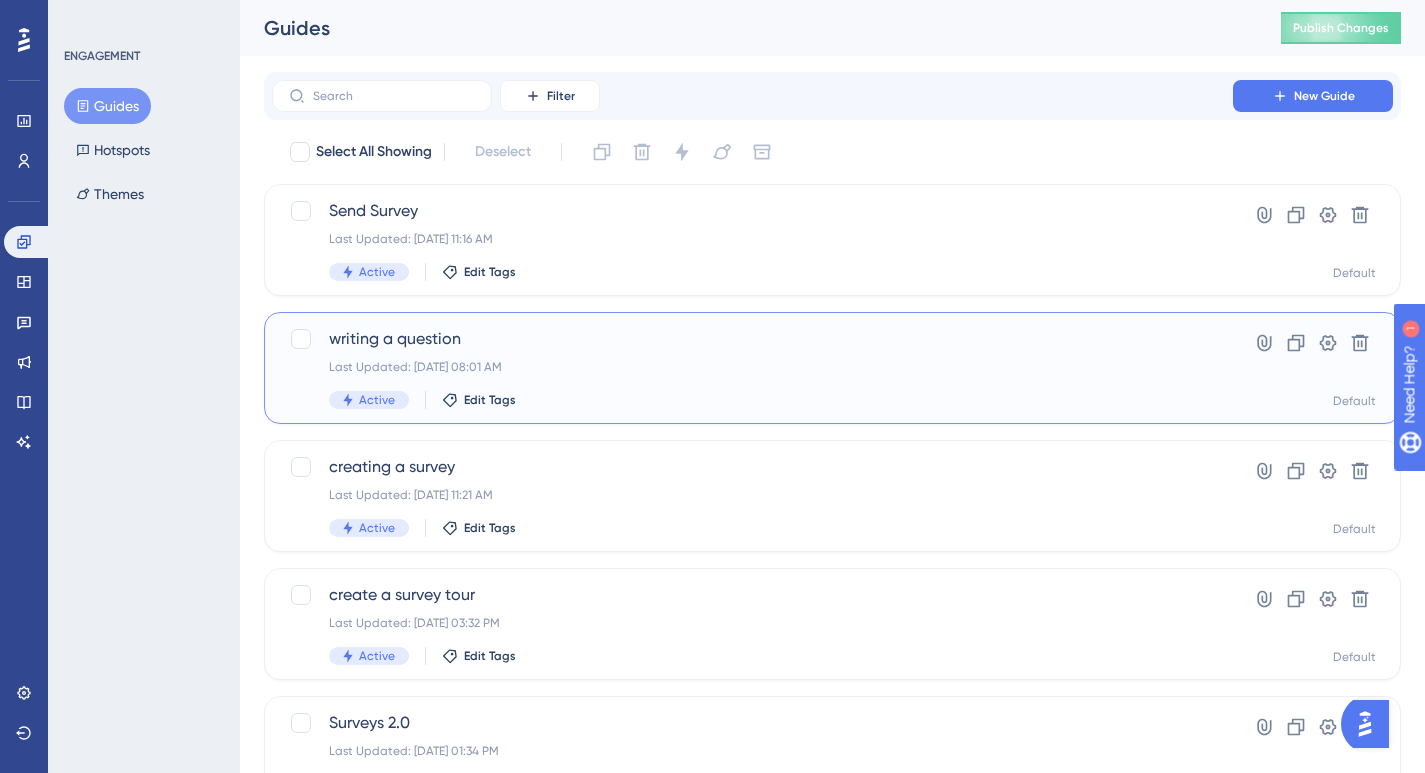 click on "writing a question Last Updated: Jul 07 2025, 08:01 AM Active Edit Tags" at bounding box center (752, 368) 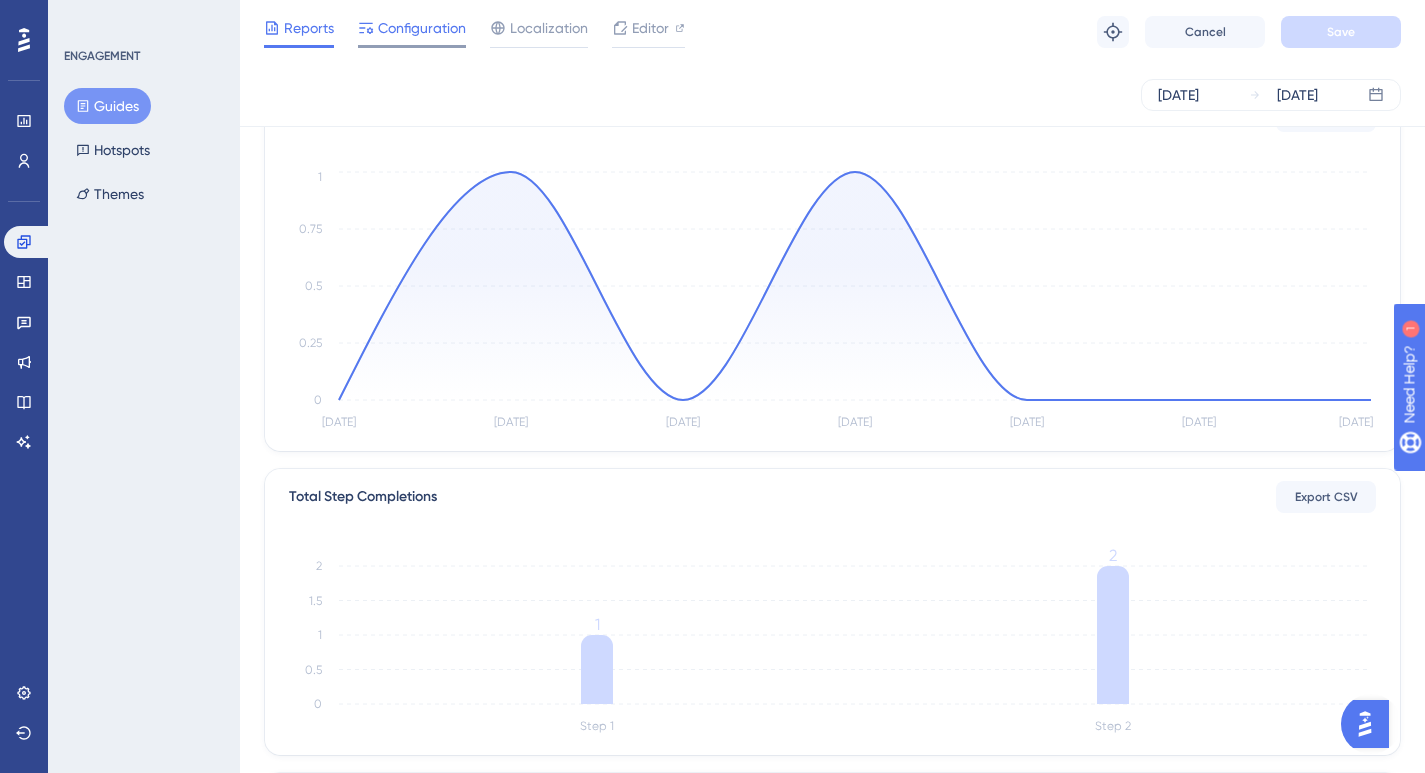 scroll, scrollTop: 0, scrollLeft: 0, axis: both 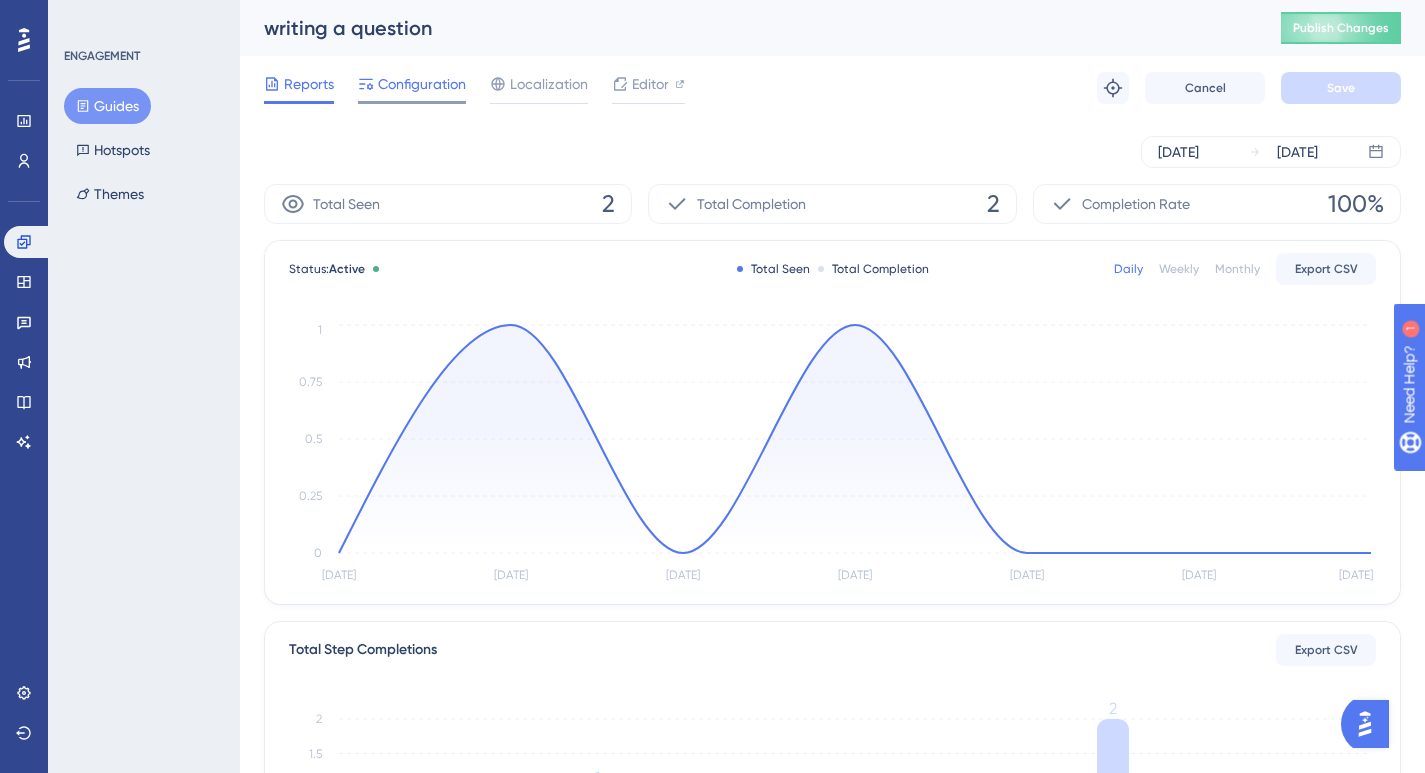 click on "Configuration" at bounding box center [422, 84] 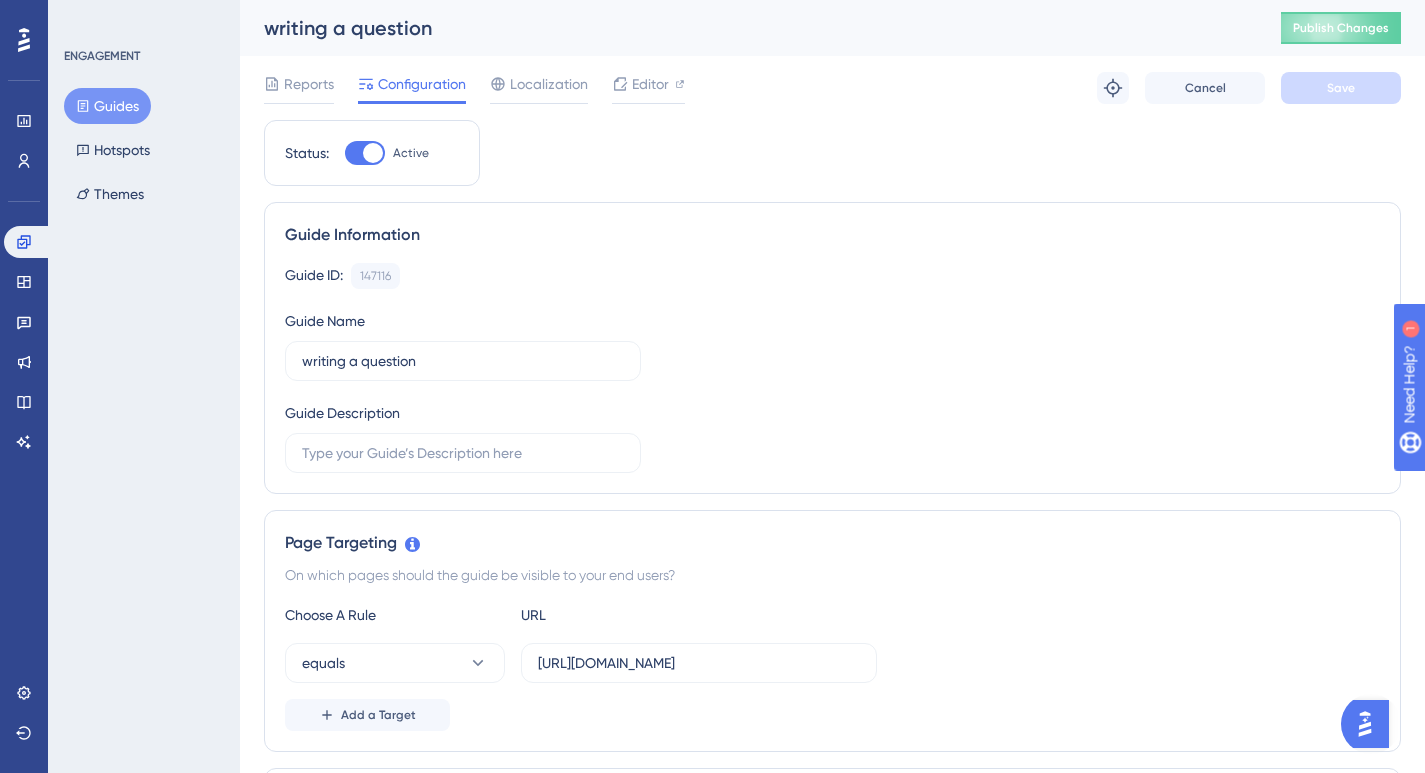 click at bounding box center (373, 153) 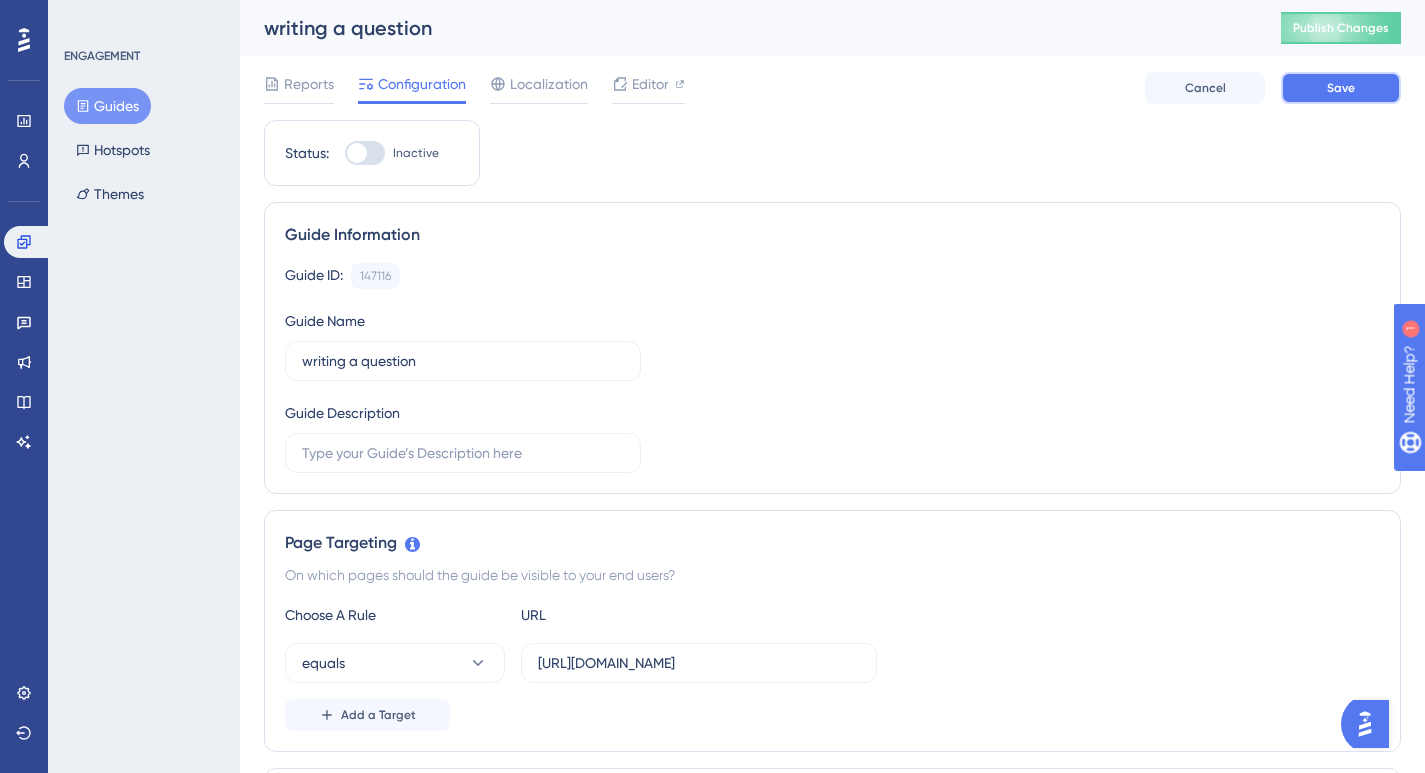 click on "Save" at bounding box center [1341, 88] 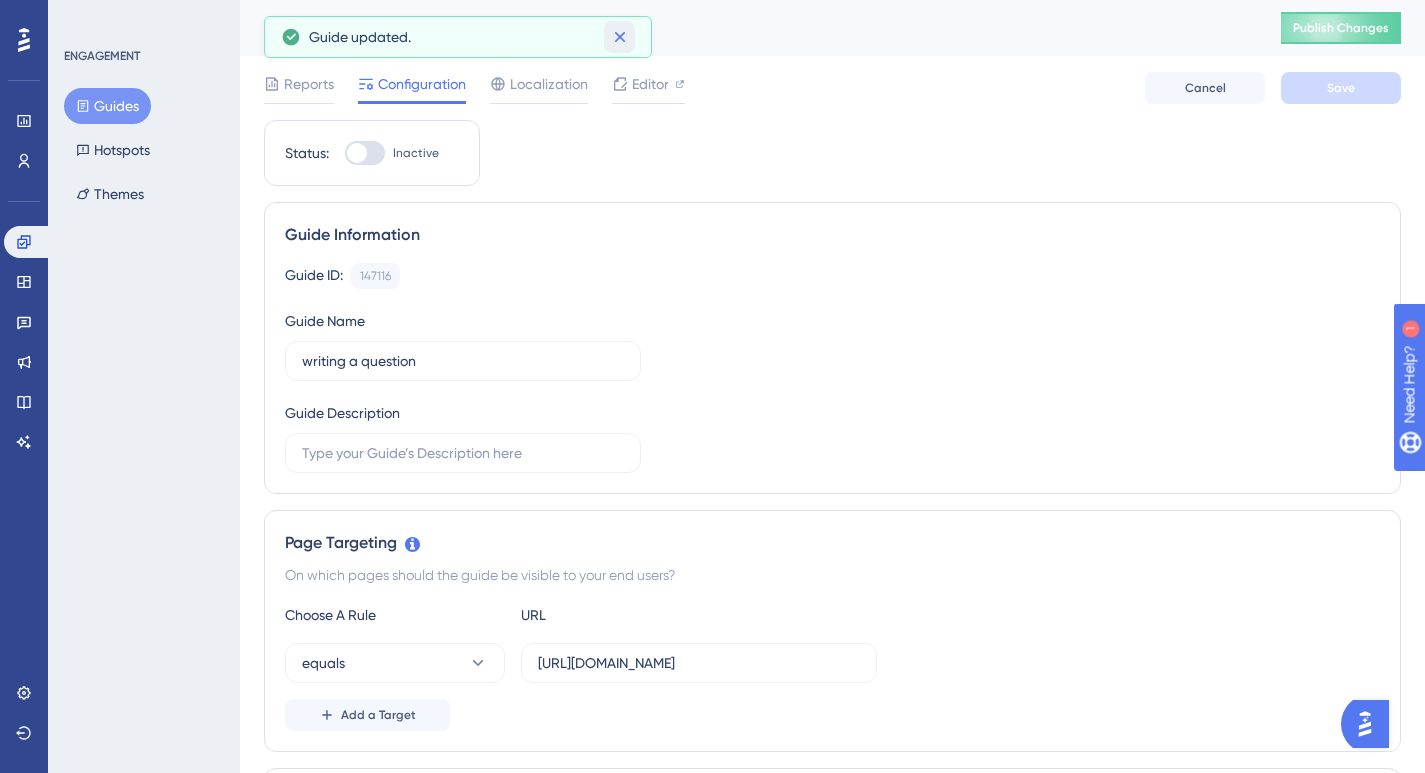 click 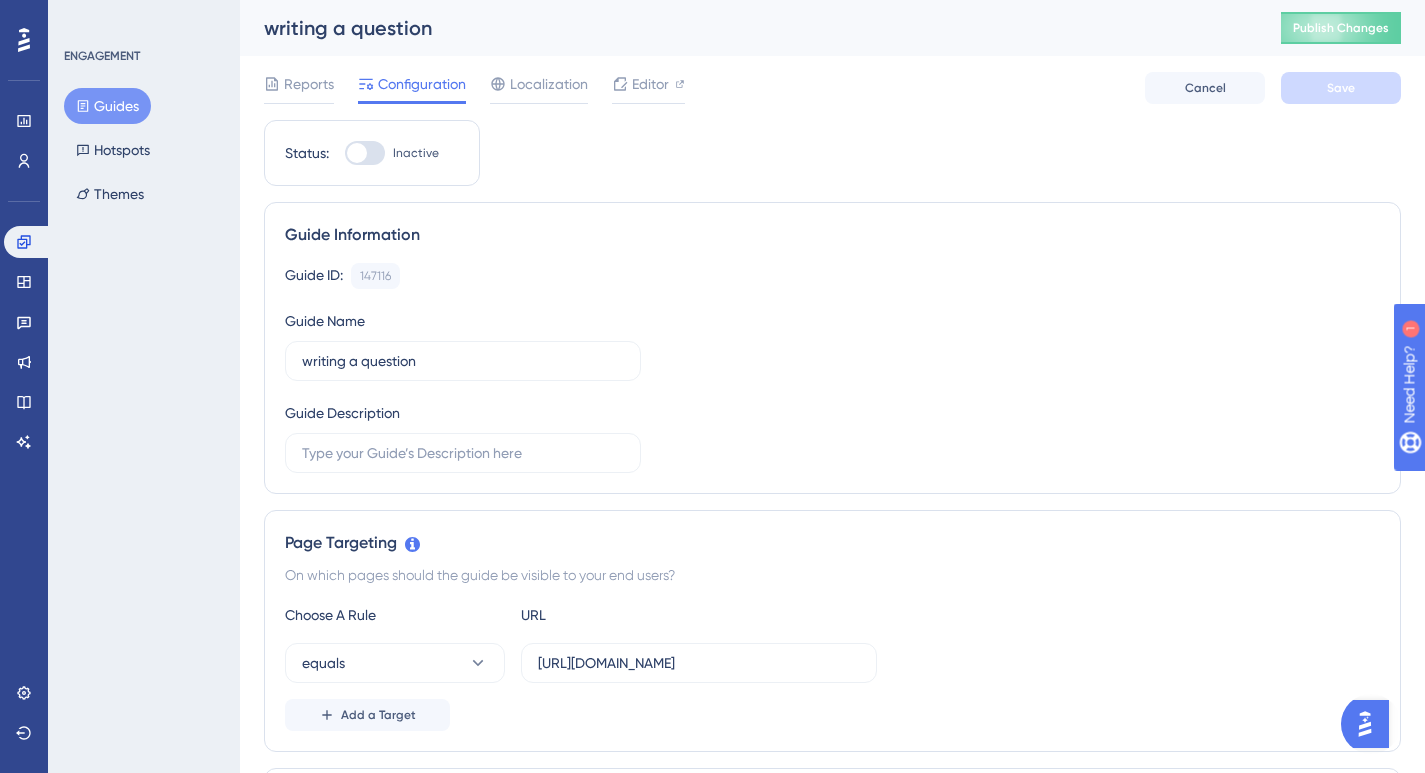 click on "Guides" at bounding box center (107, 106) 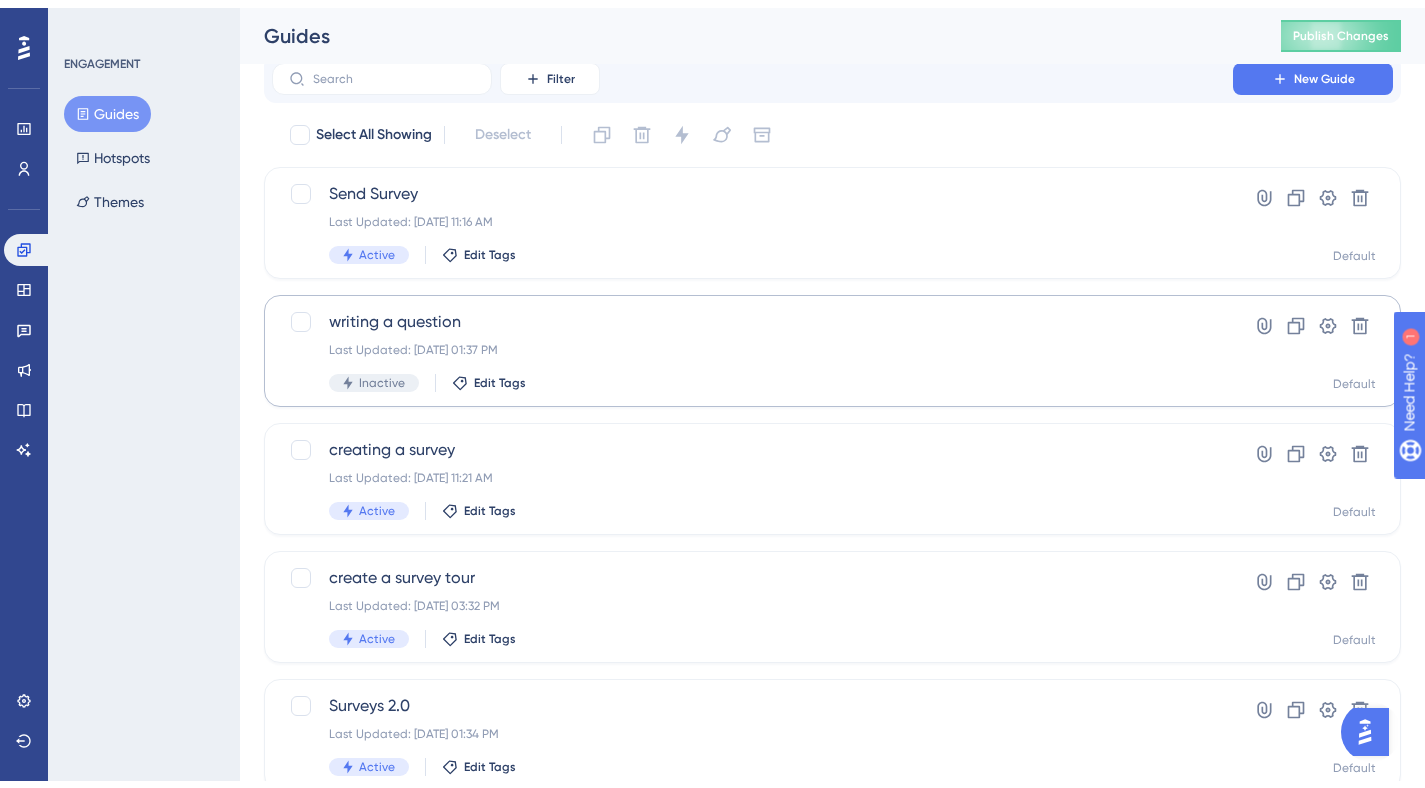 scroll, scrollTop: 84, scrollLeft: 0, axis: vertical 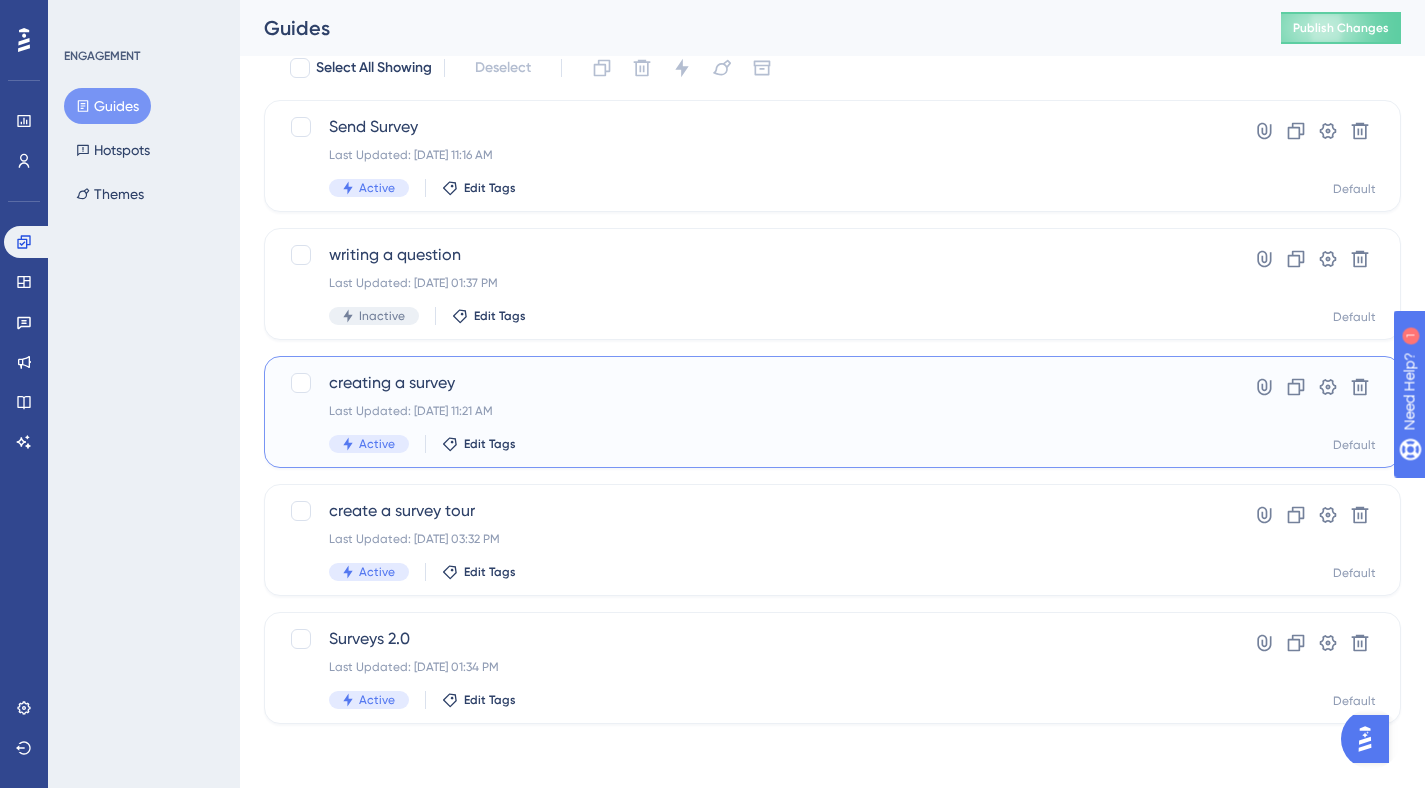 click on "creating a survey" at bounding box center (752, 383) 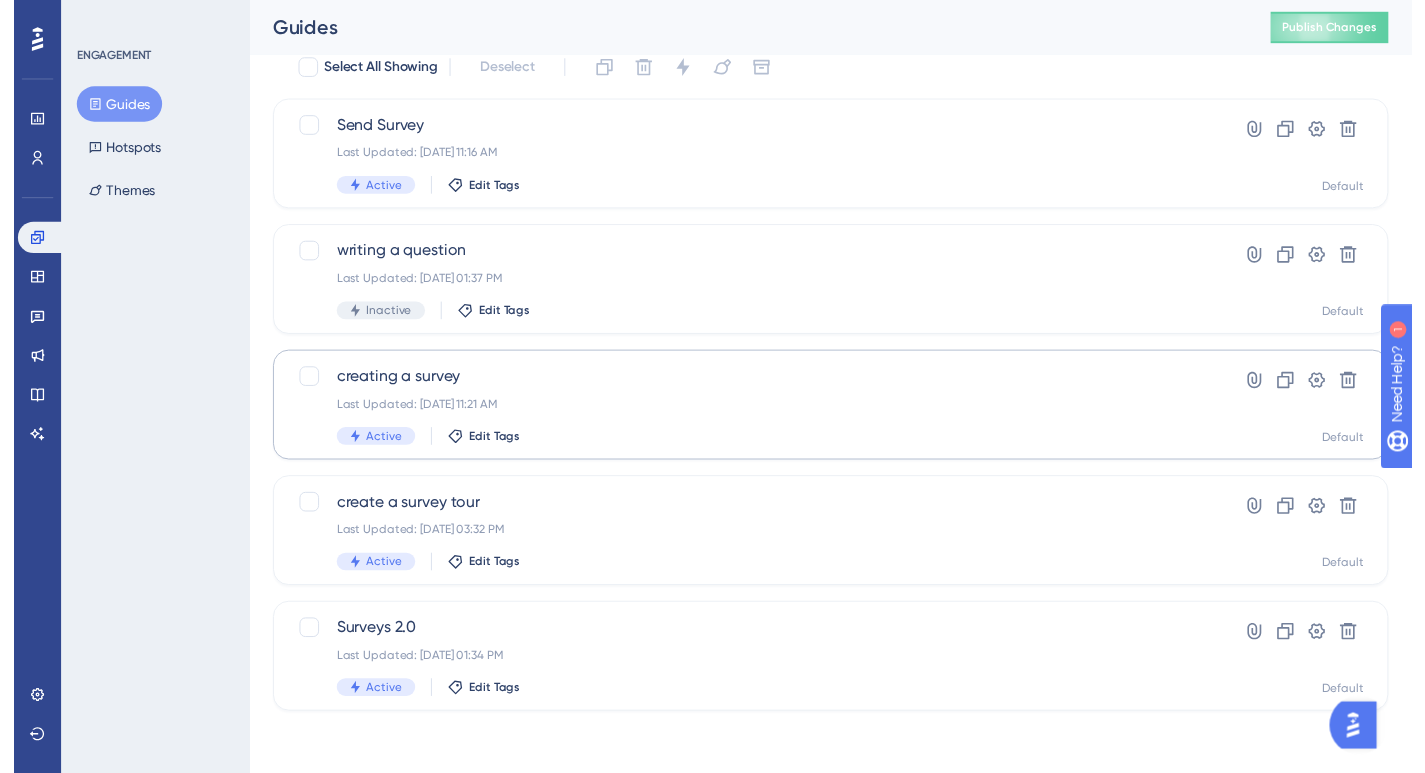 scroll, scrollTop: 0, scrollLeft: 0, axis: both 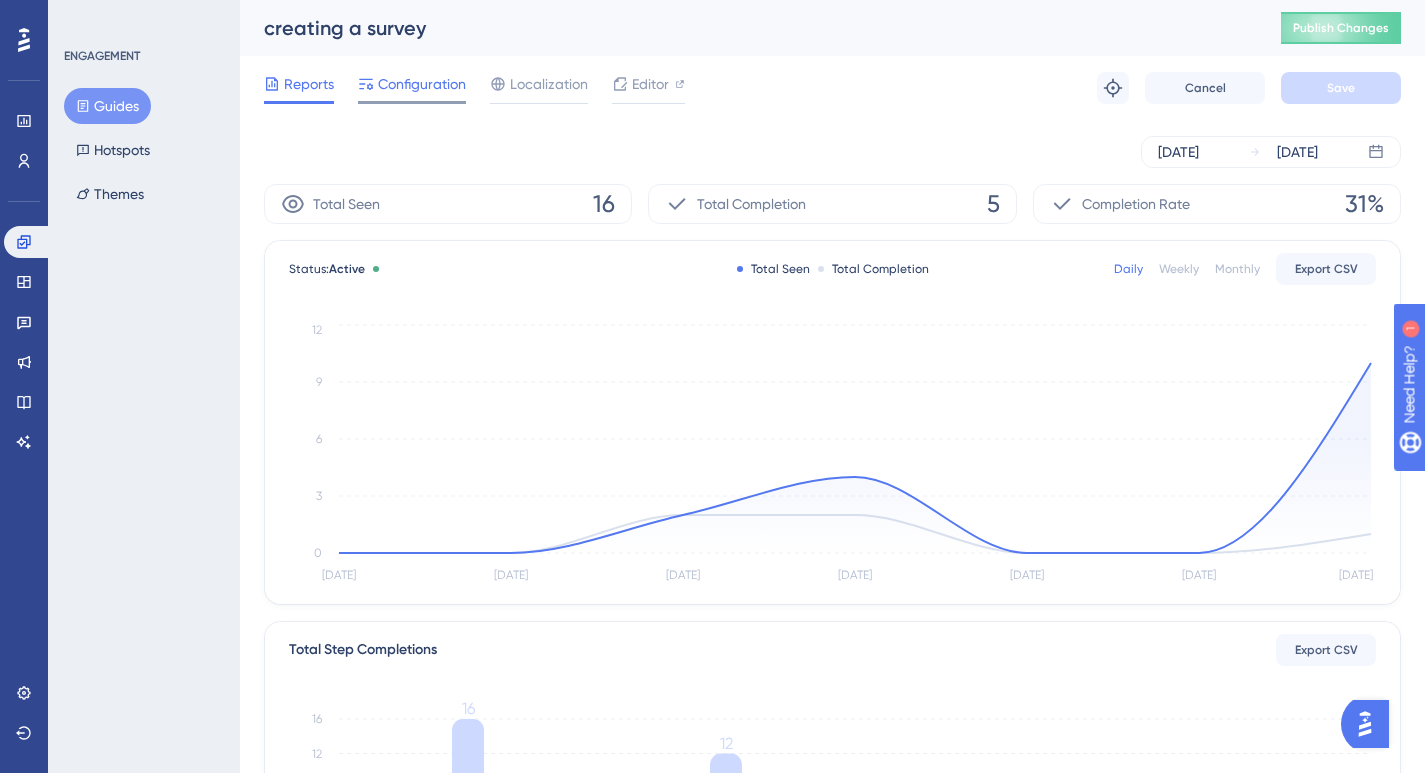 click on "Configuration" at bounding box center [422, 84] 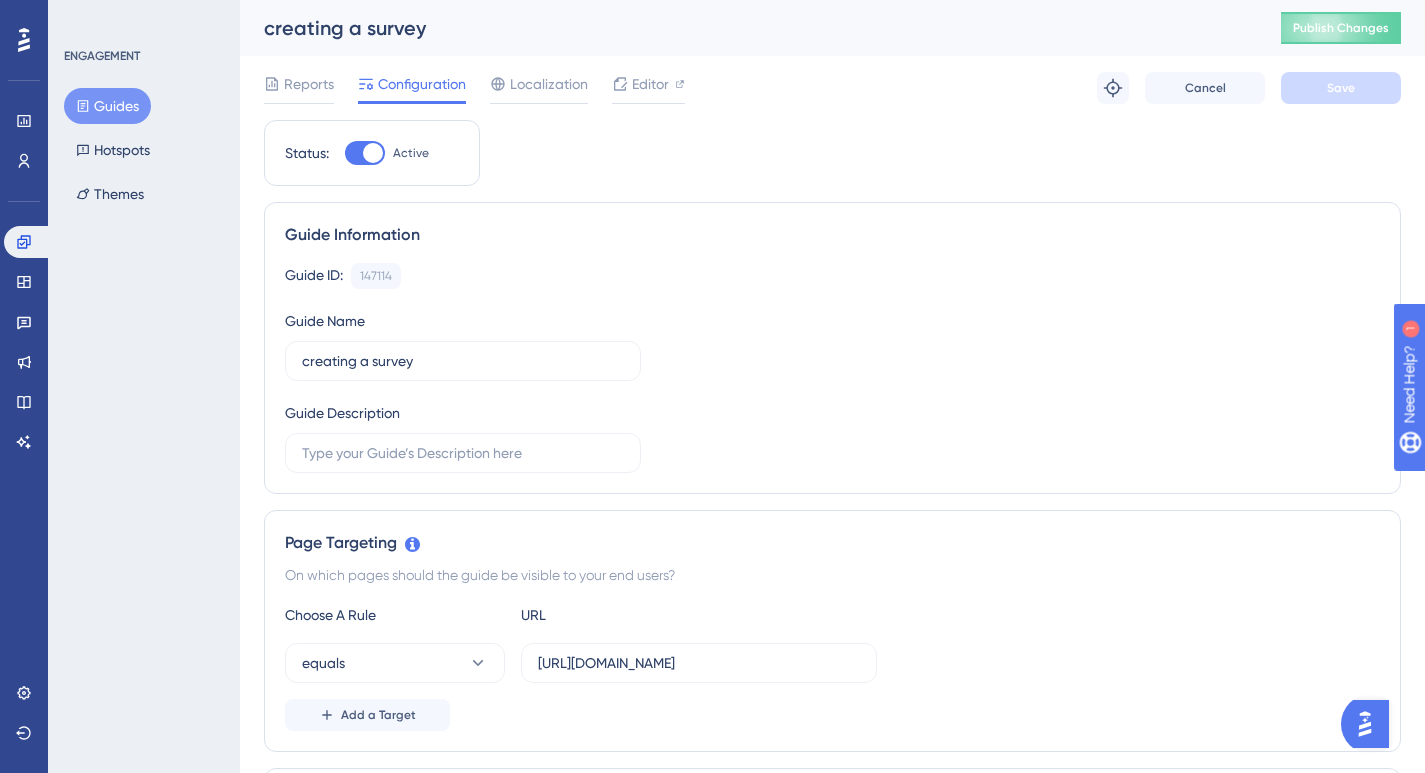 click at bounding box center (373, 153) 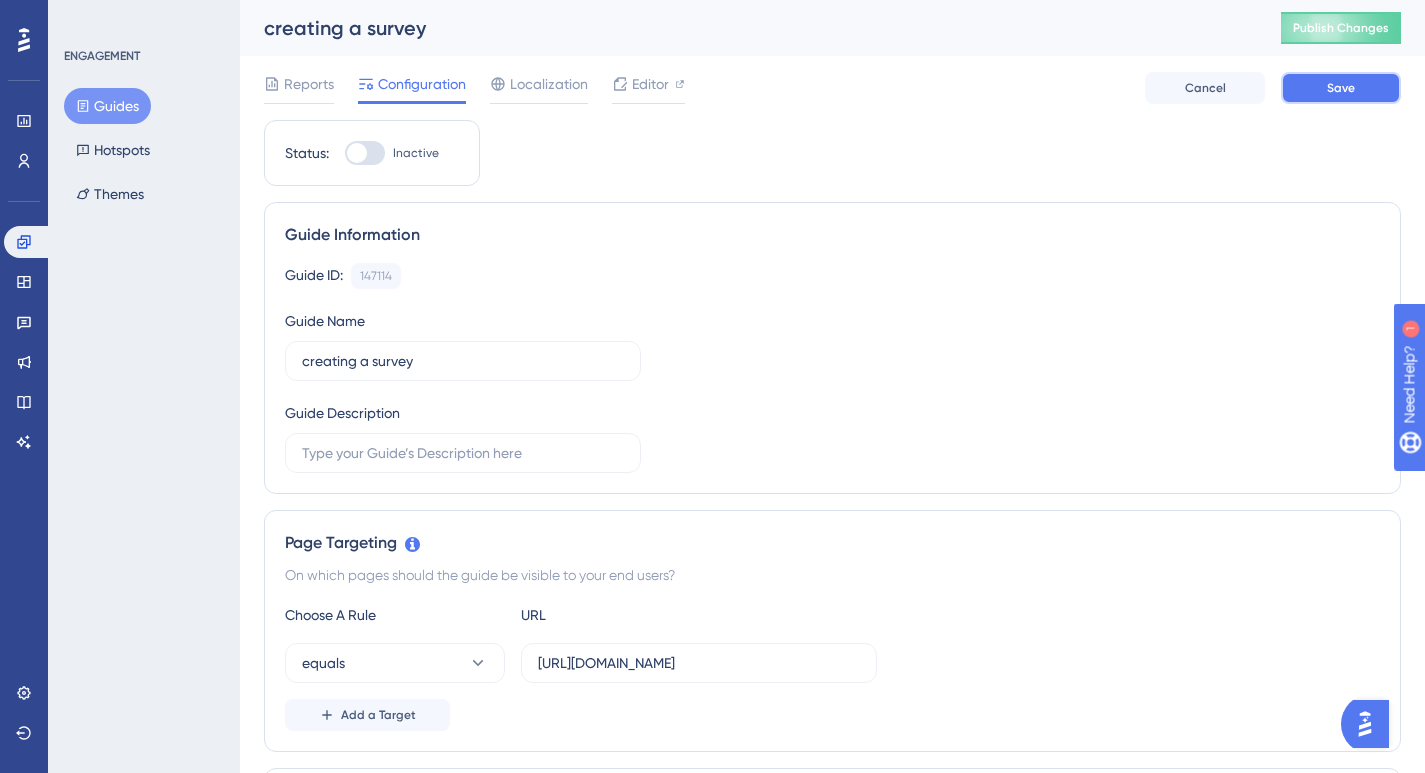 click on "Save" at bounding box center [1341, 88] 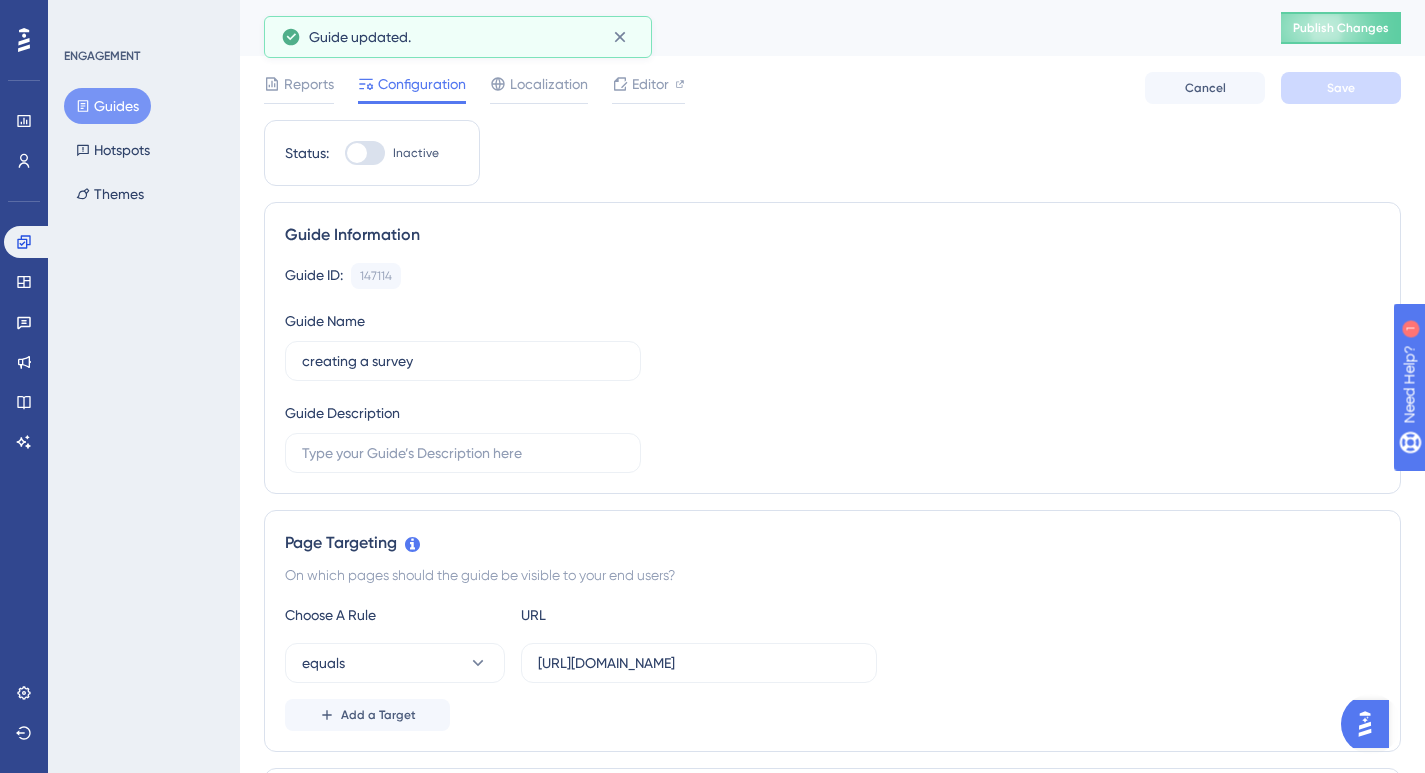click on "Guides" at bounding box center (107, 106) 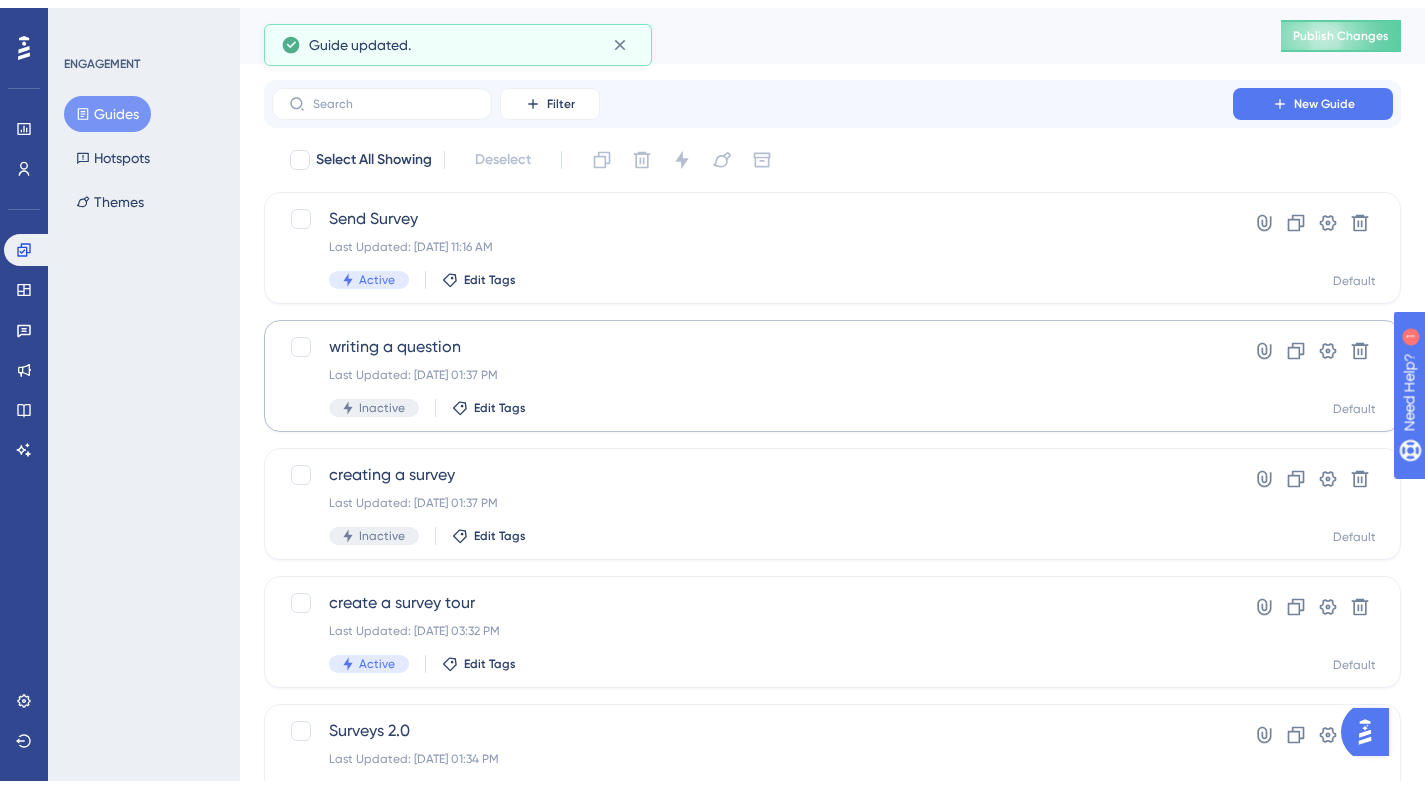 scroll, scrollTop: 84, scrollLeft: 0, axis: vertical 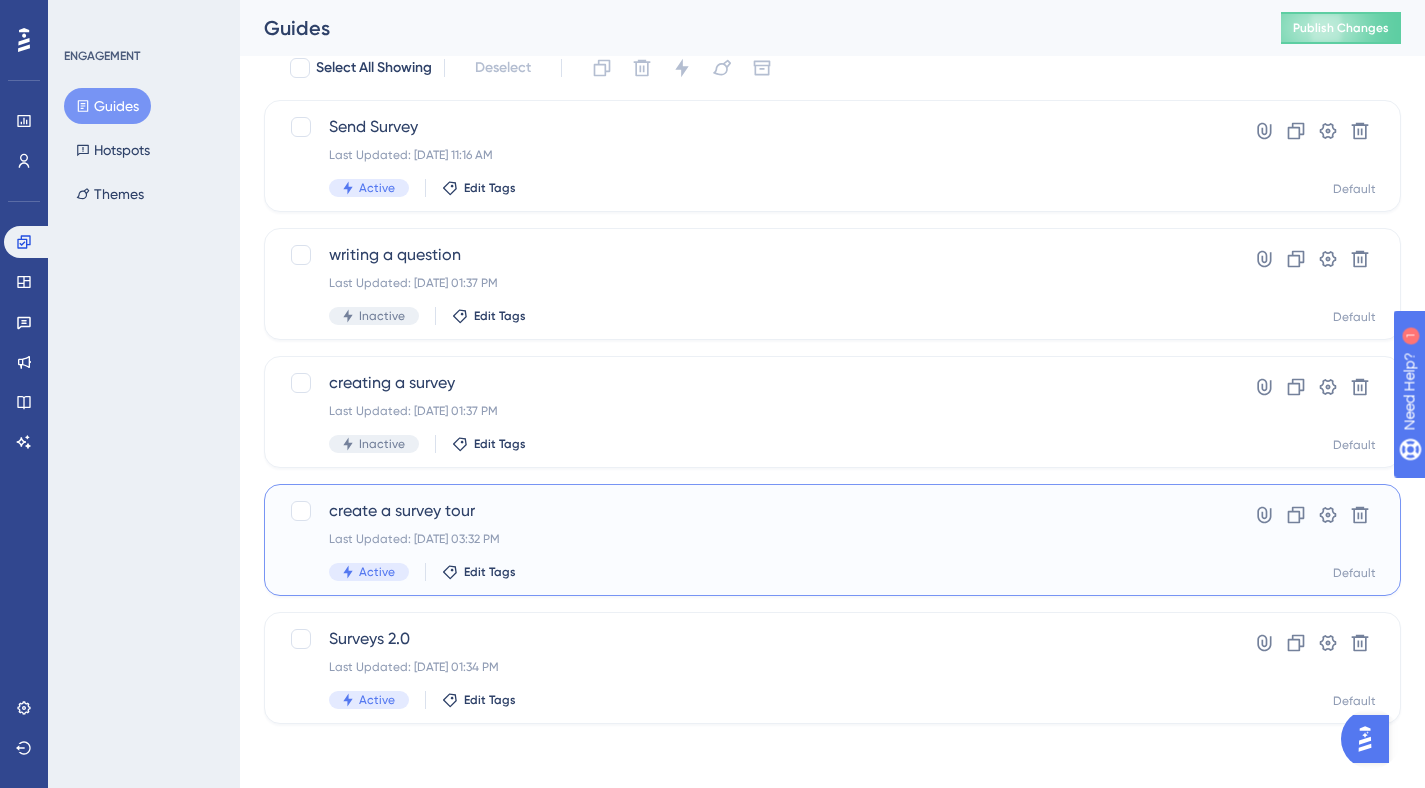 click on "create a survey tour" at bounding box center [752, 511] 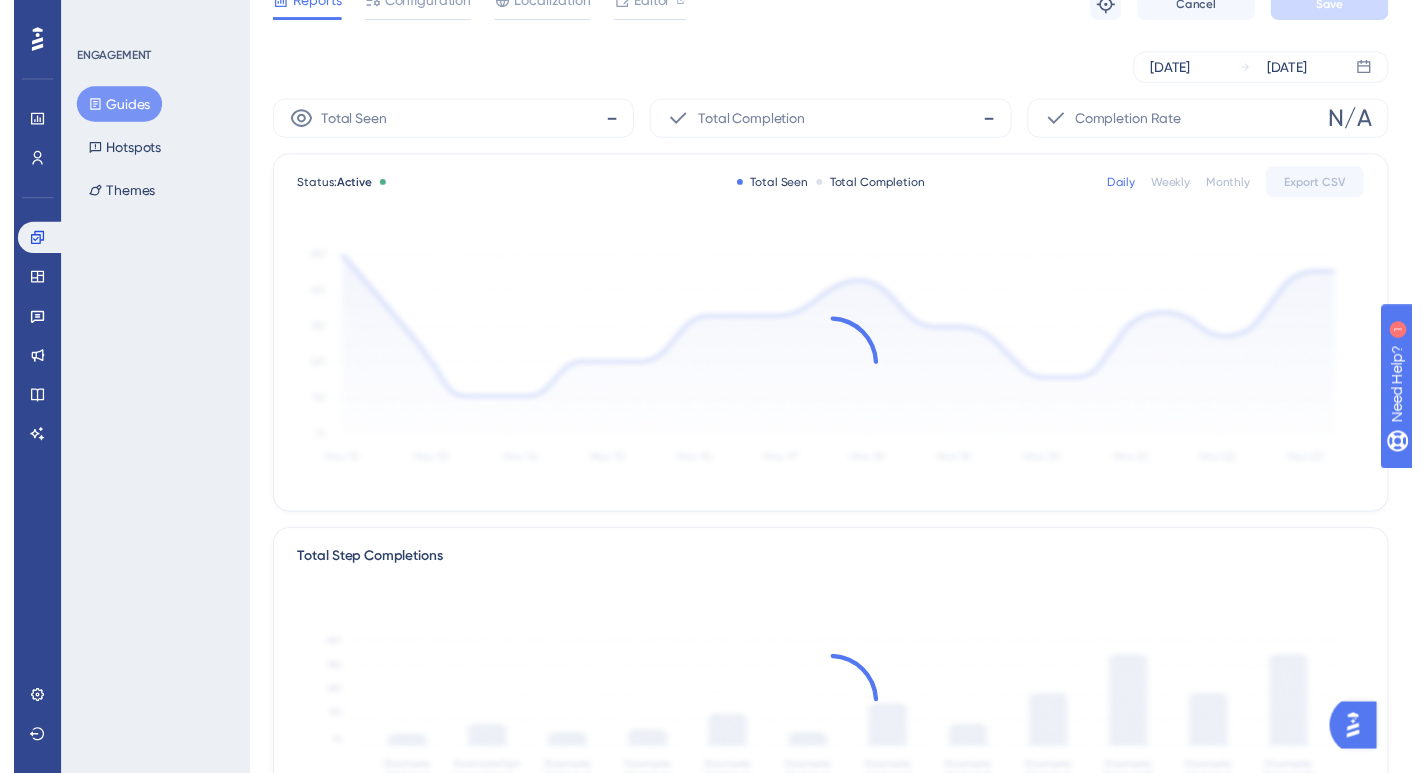 scroll, scrollTop: 0, scrollLeft: 0, axis: both 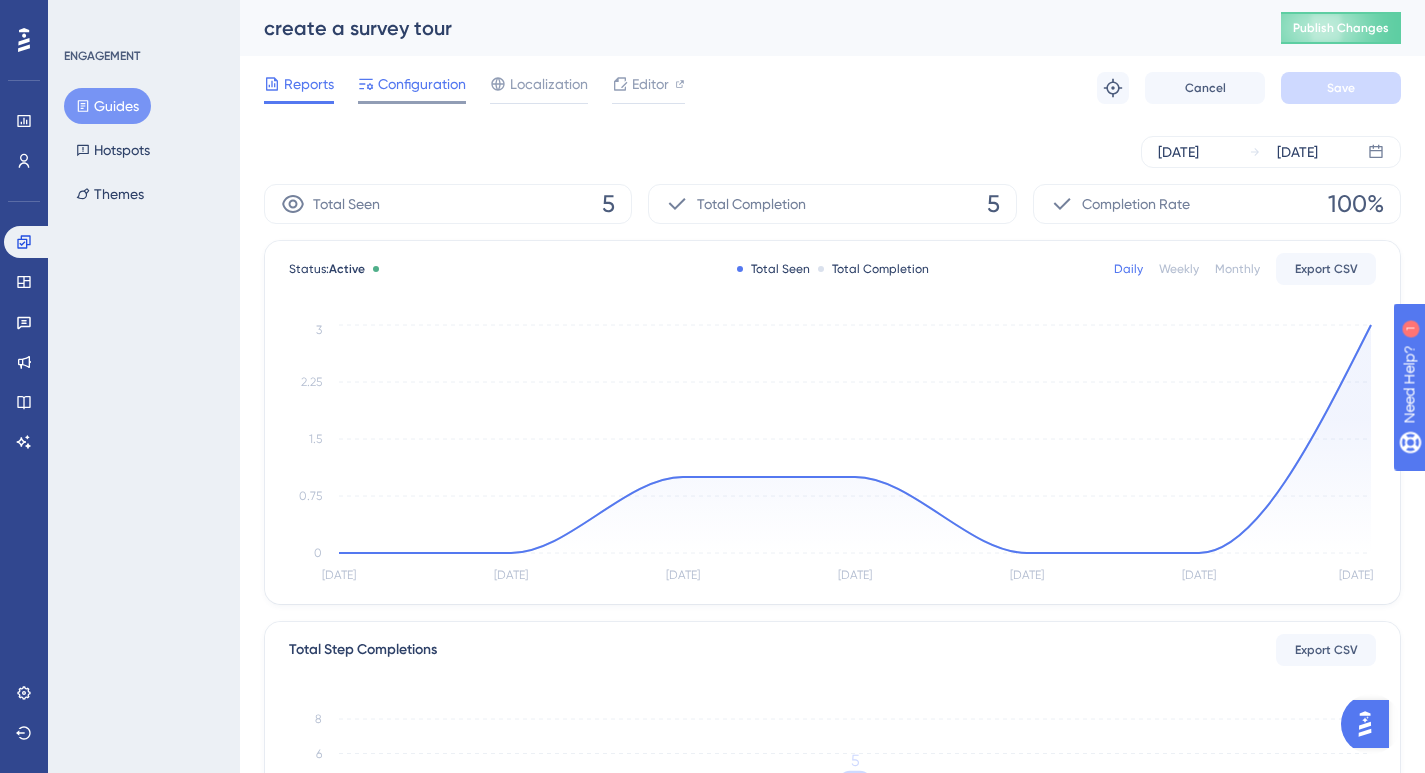 click on "Configuration" at bounding box center (422, 84) 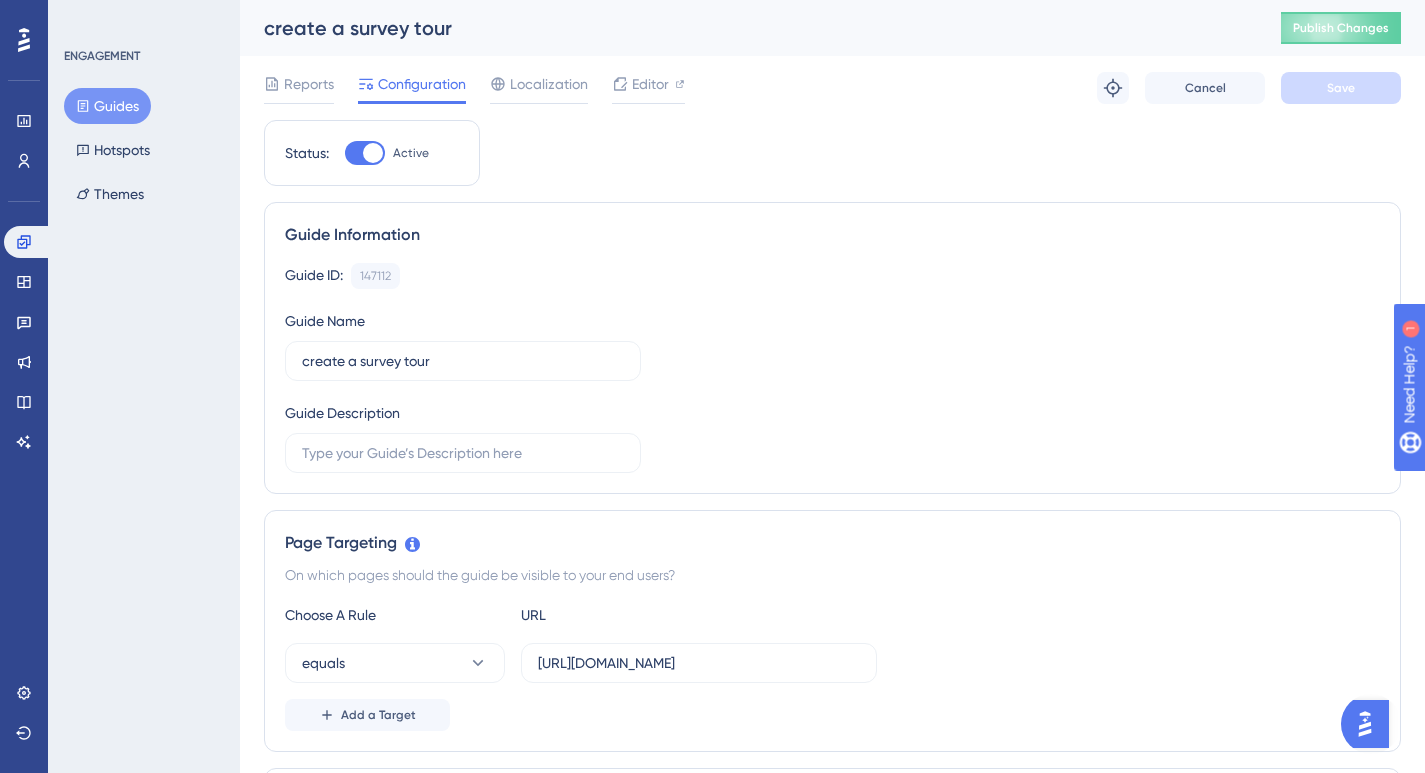 click at bounding box center [365, 153] 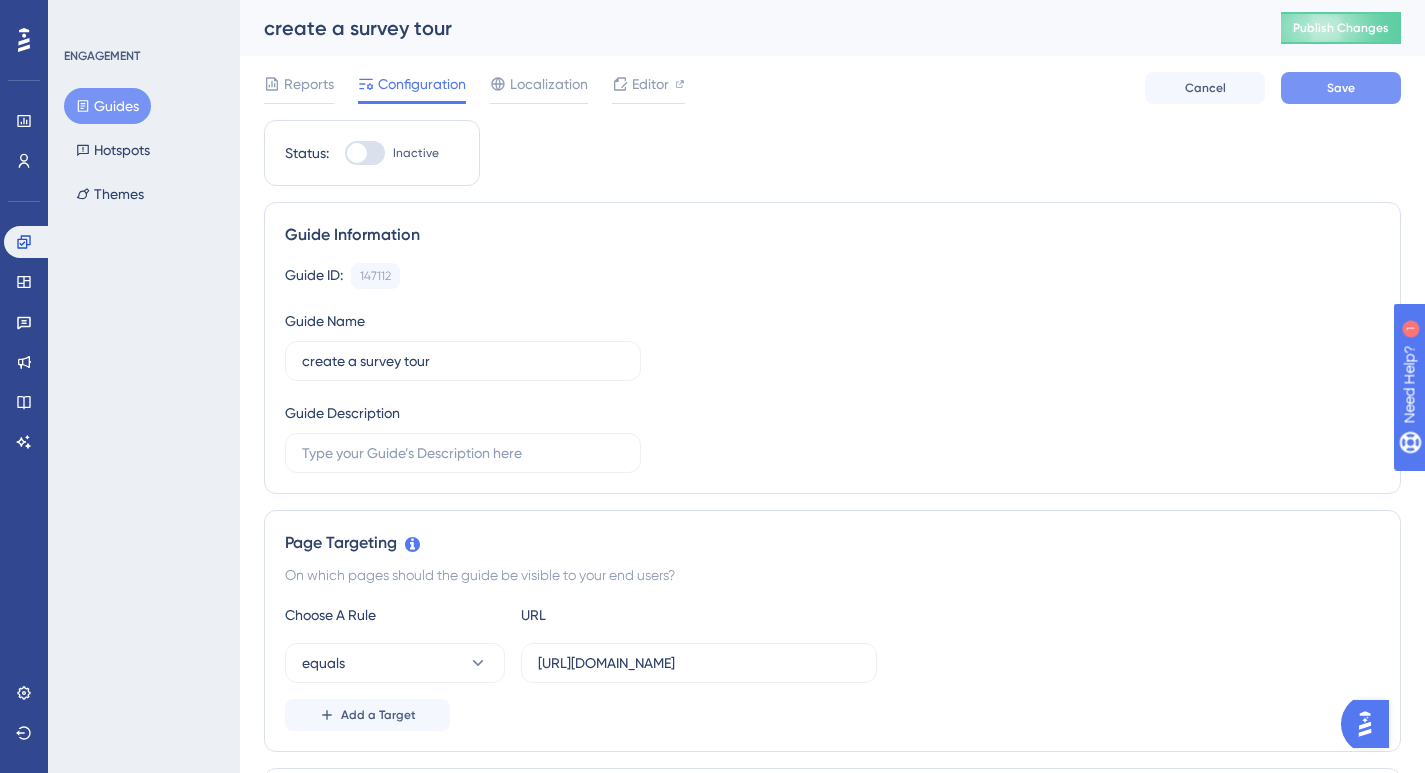 click on "Save" at bounding box center (1341, 88) 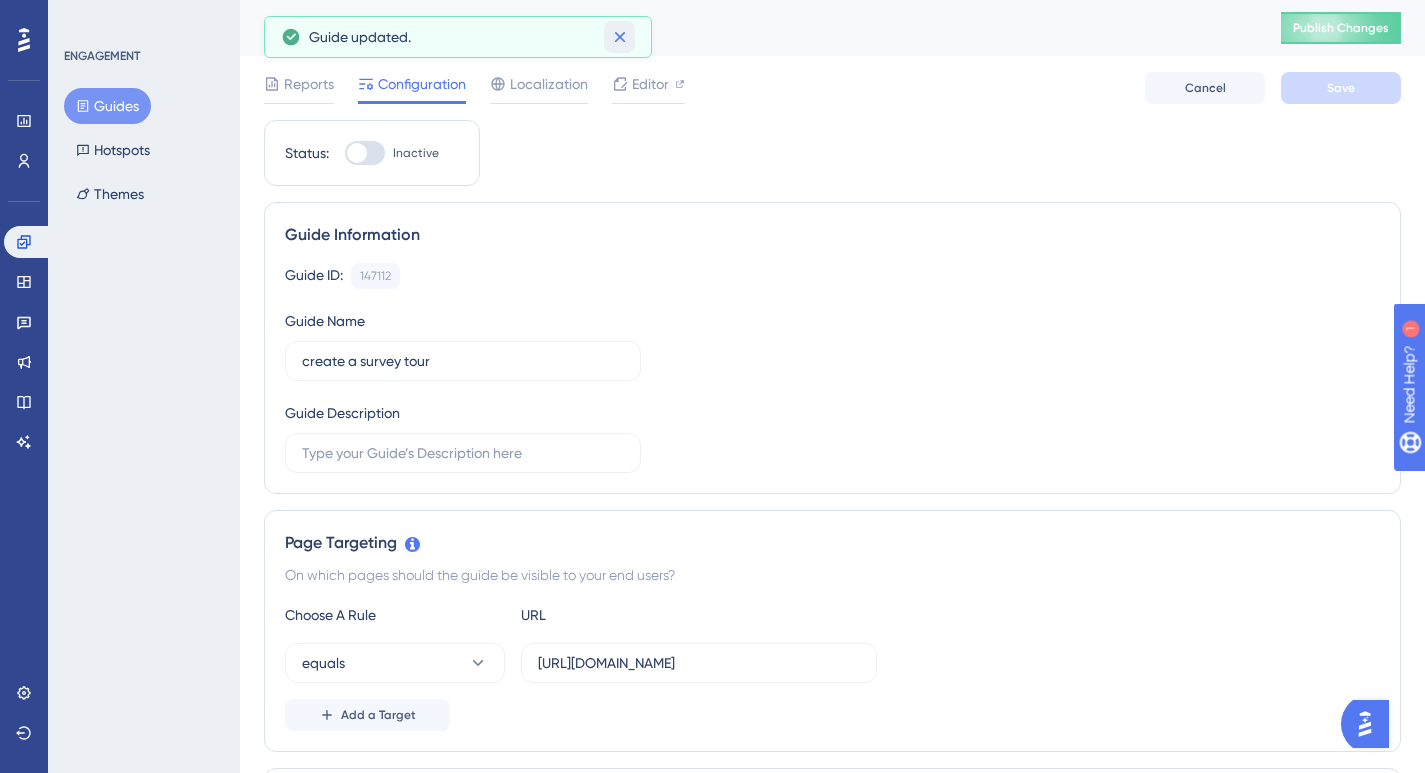 click 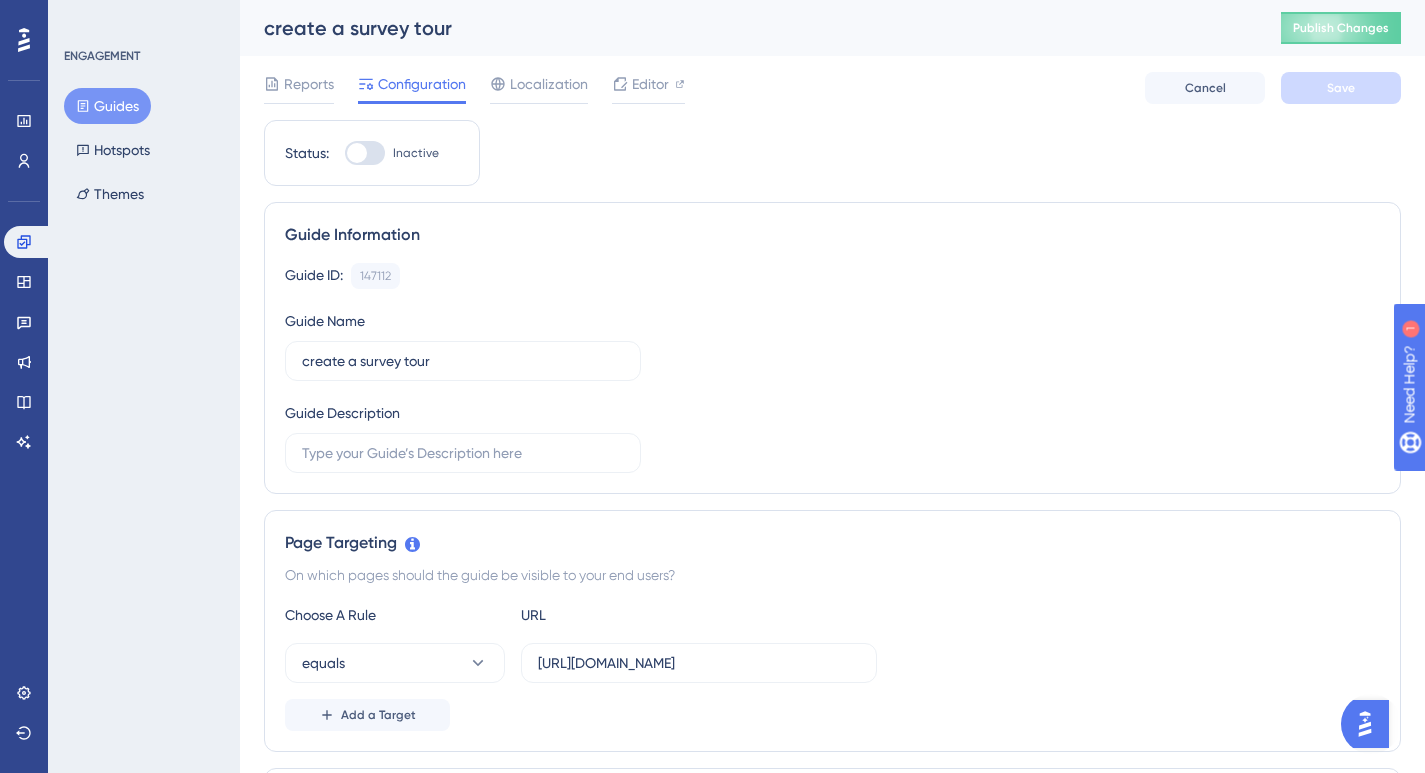 click on "Guides" at bounding box center (107, 106) 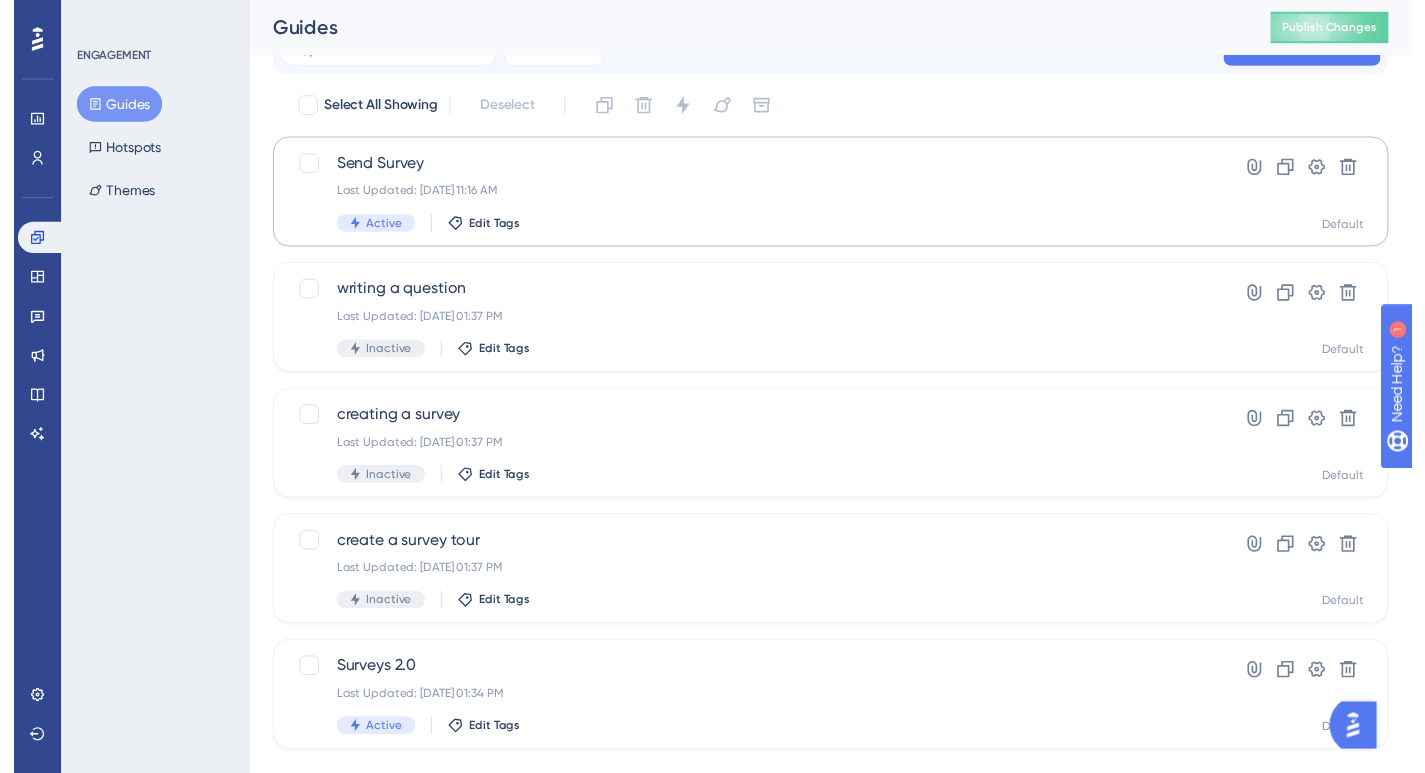 scroll, scrollTop: 0, scrollLeft: 0, axis: both 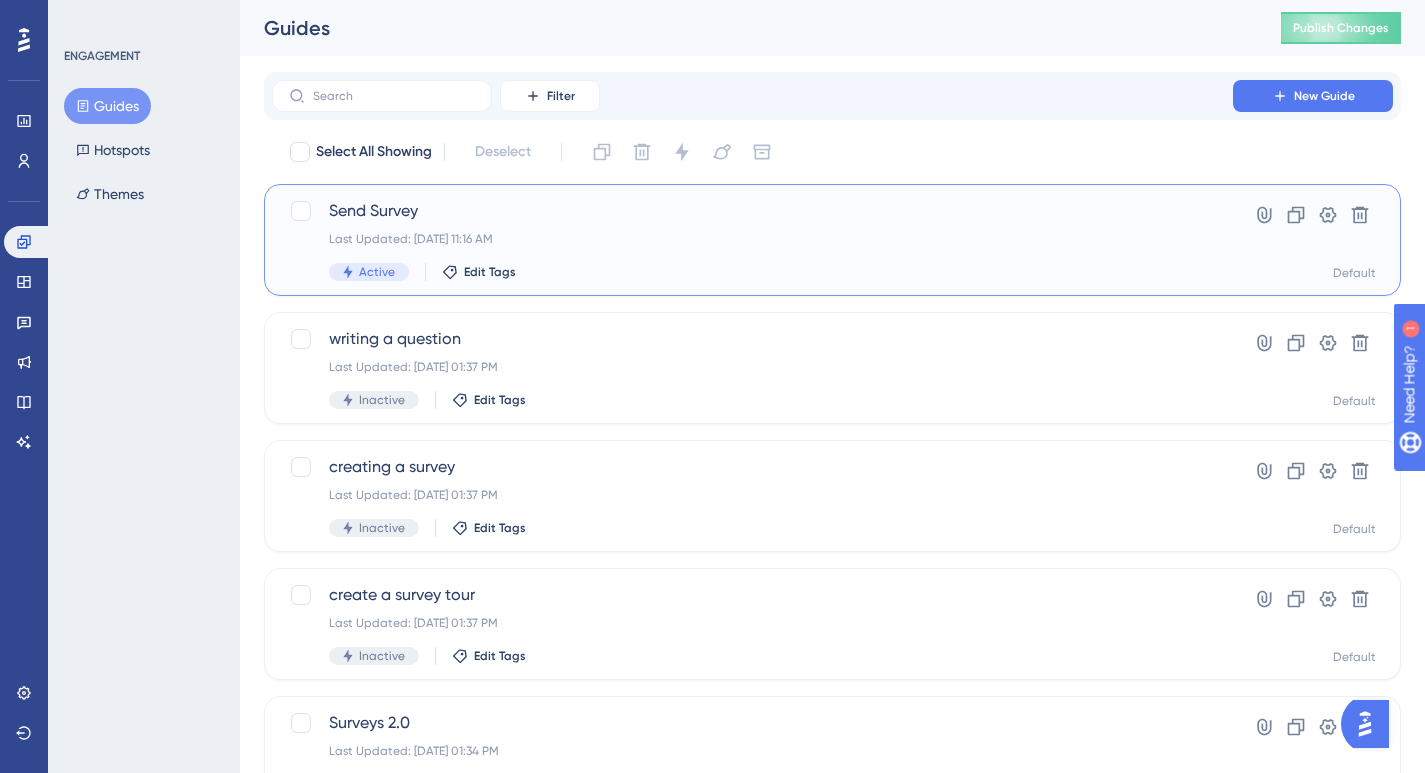 click on "Send Survey Last Updated: Jul 11 2025, 11:16 AM Active Edit Tags" at bounding box center (752, 240) 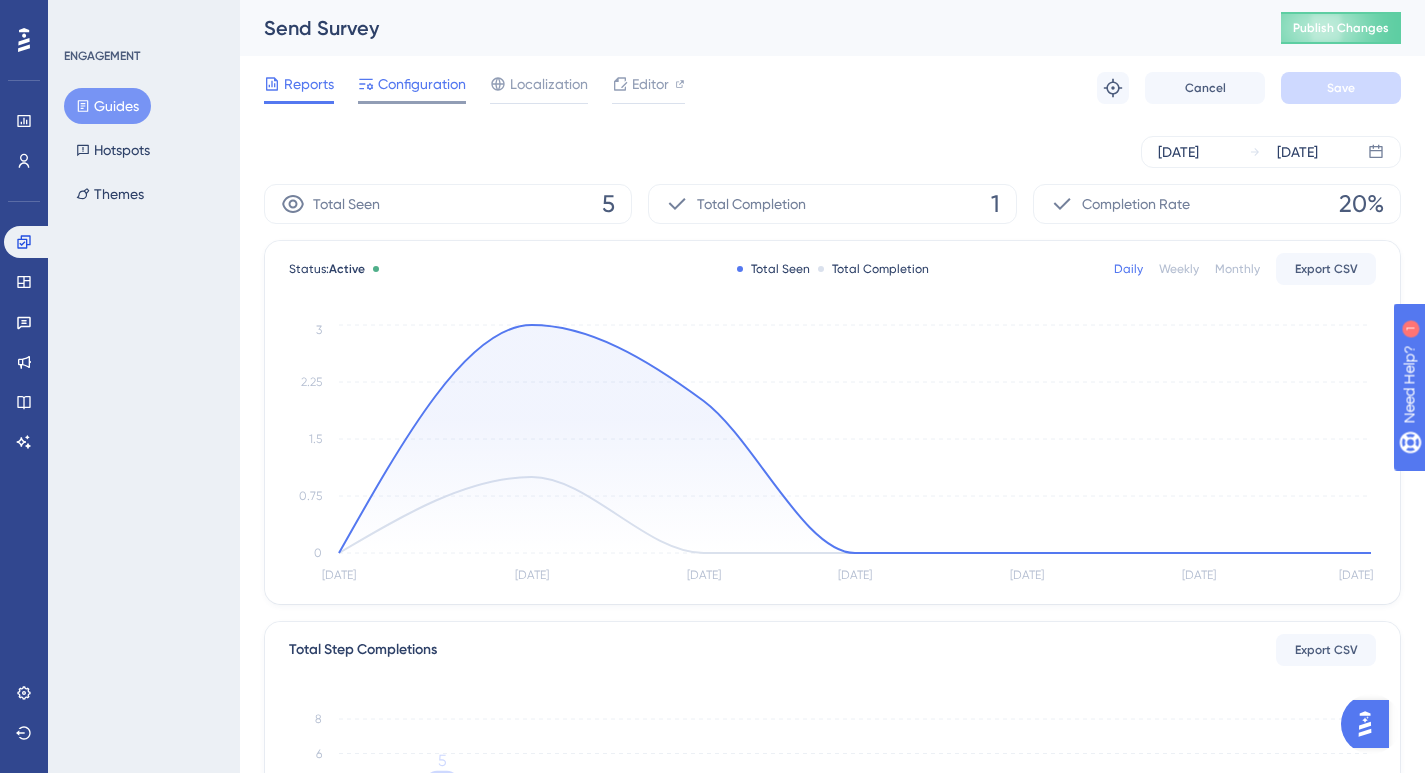 click on "Configuration" at bounding box center (422, 84) 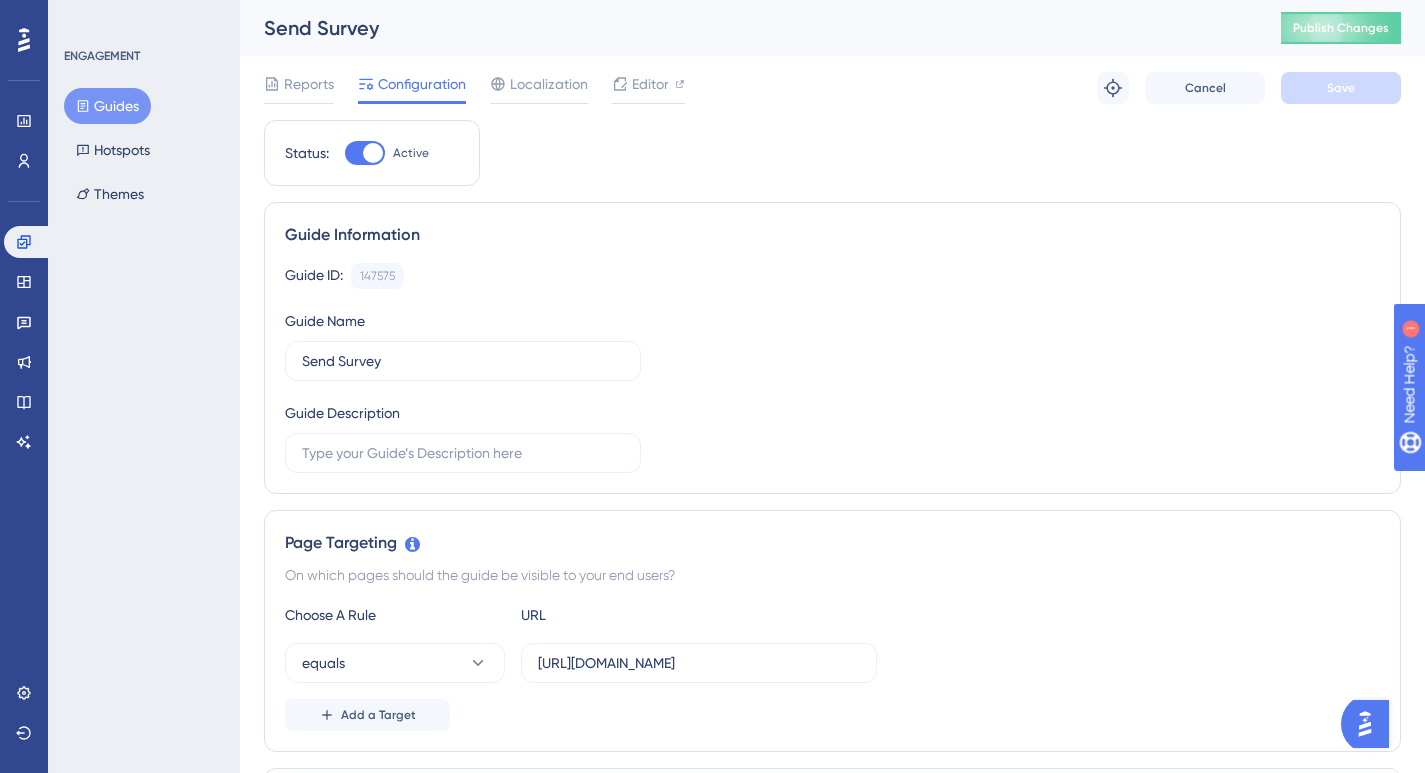 click at bounding box center [365, 153] 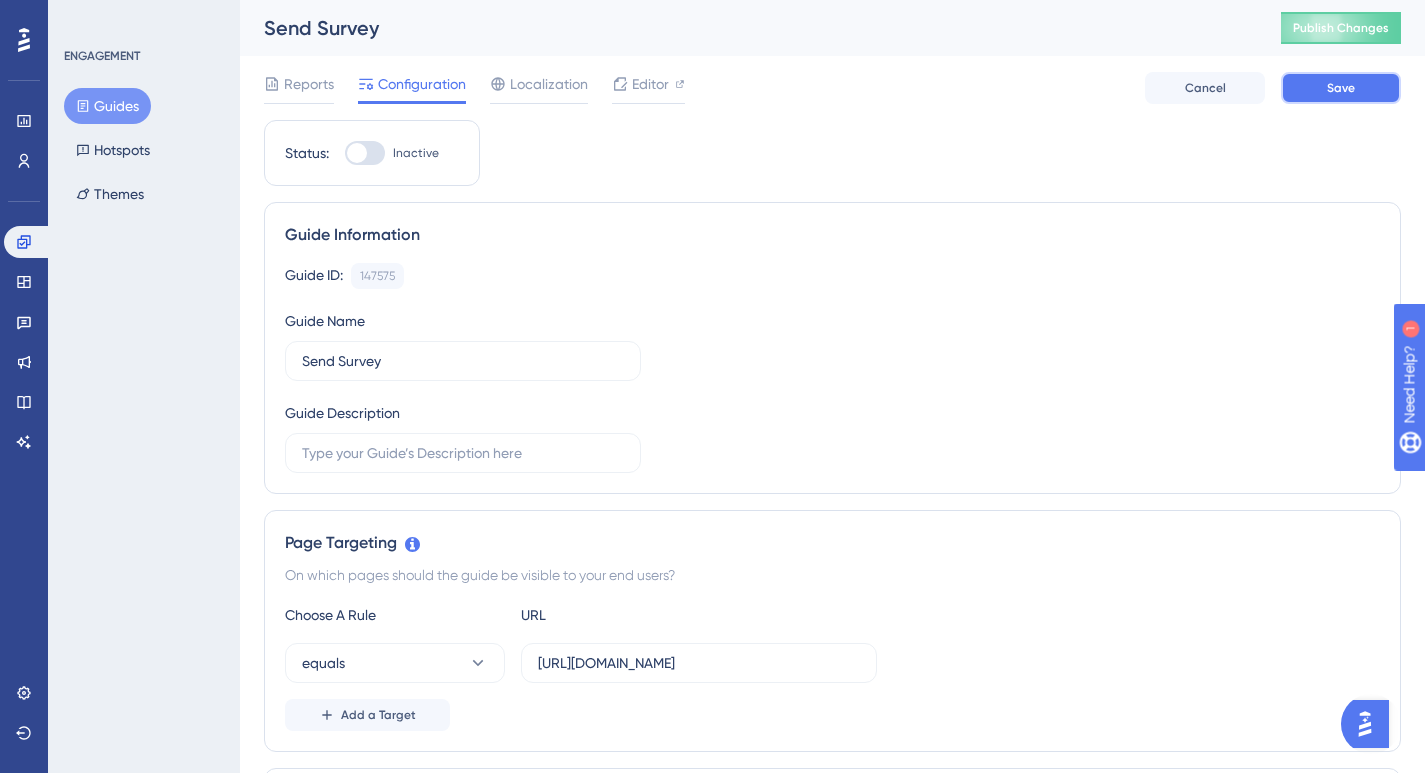 click on "Save" at bounding box center [1341, 88] 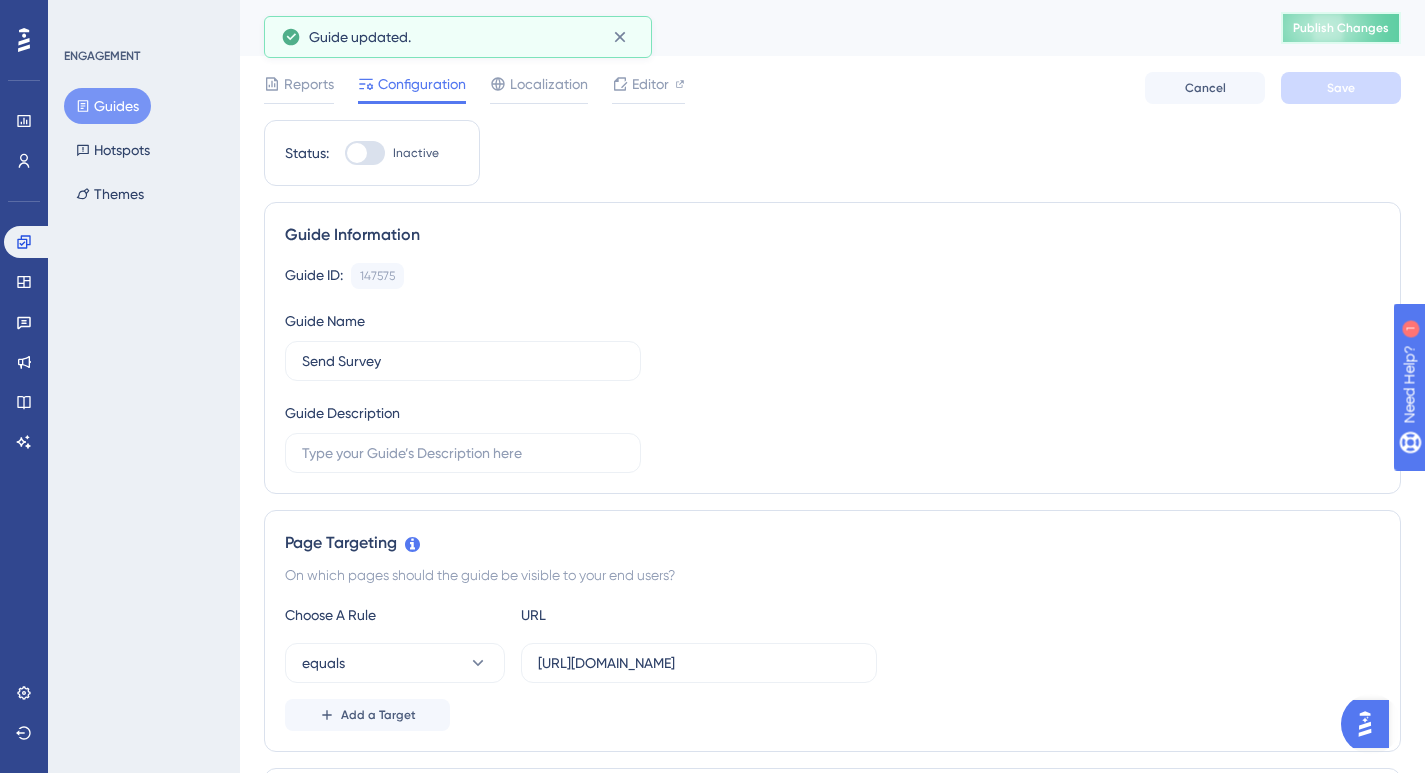 click on "Publish Changes" at bounding box center (1341, 28) 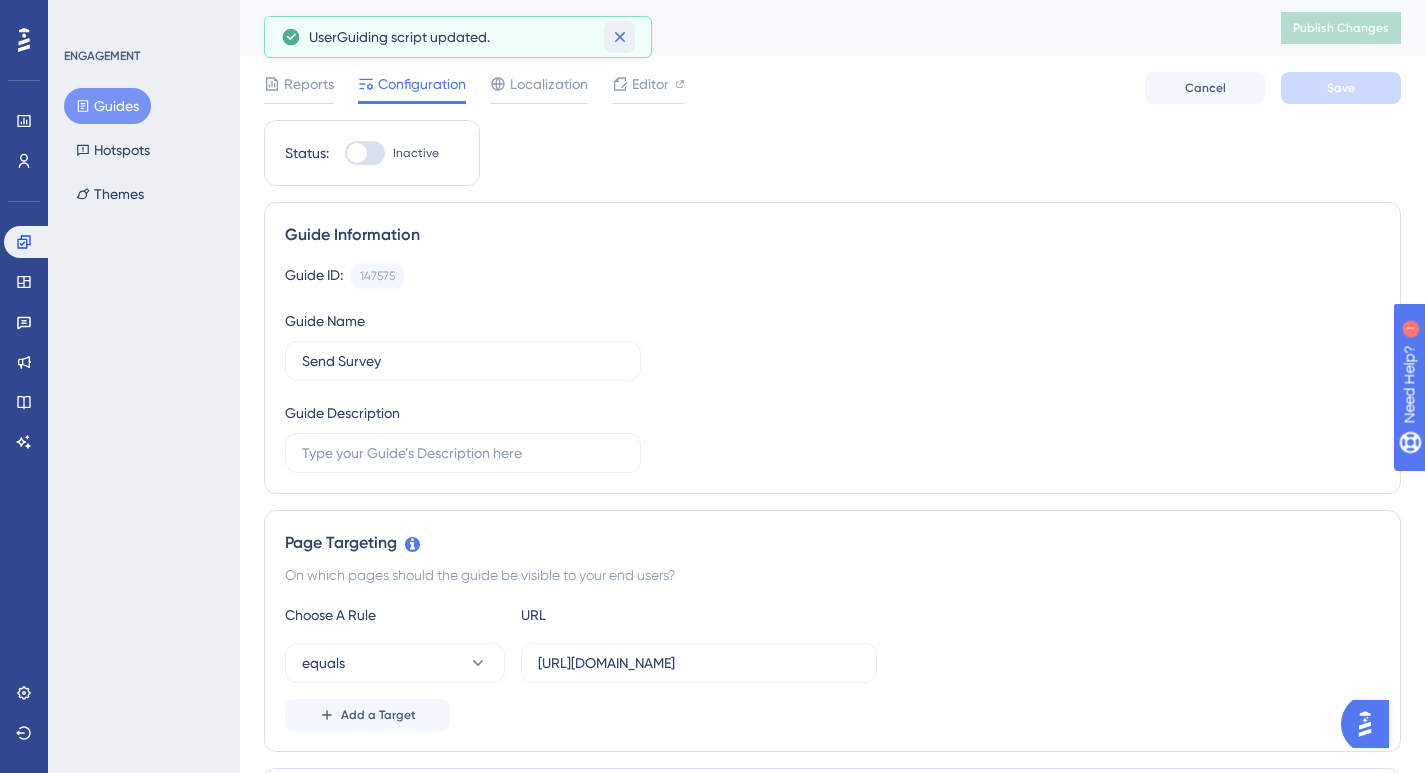 click 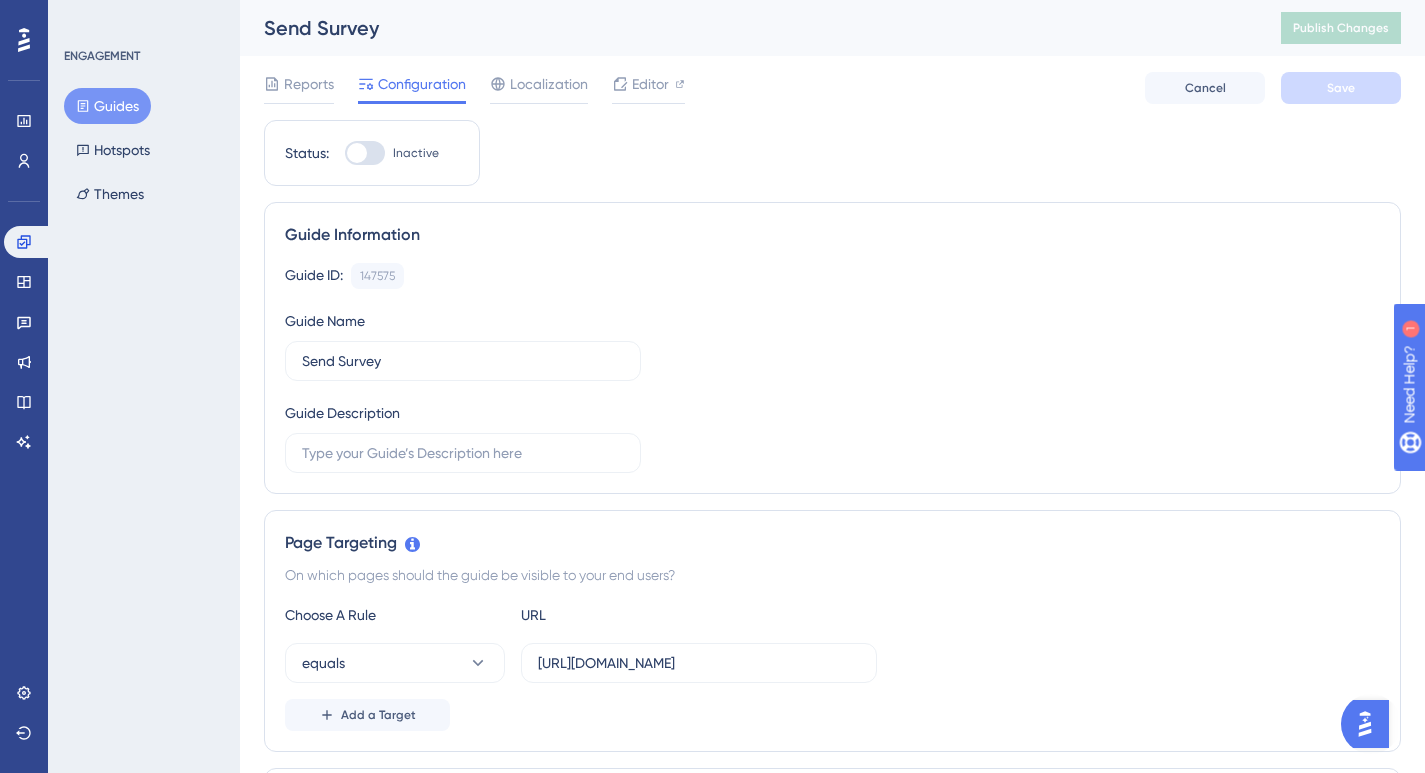click on "Guides" at bounding box center [107, 106] 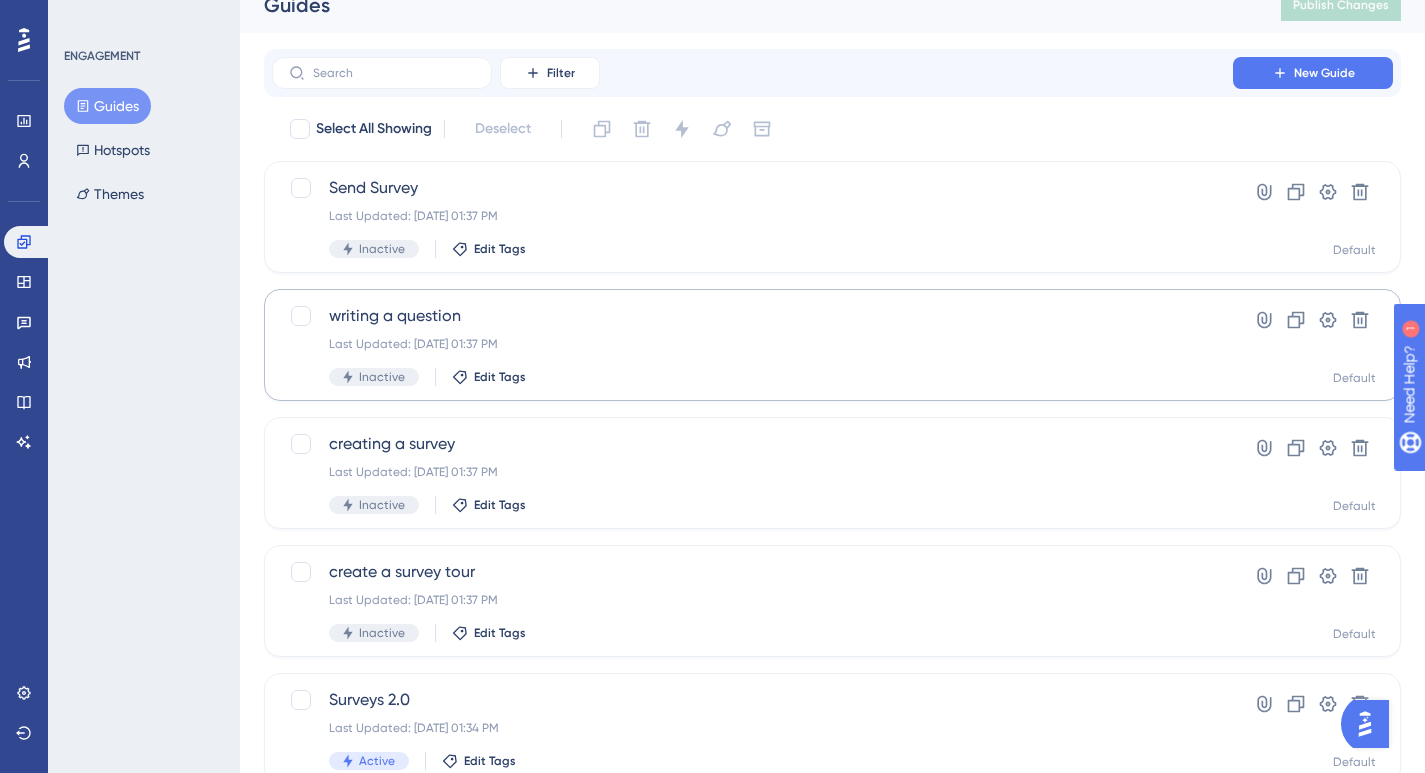 scroll, scrollTop: 0, scrollLeft: 0, axis: both 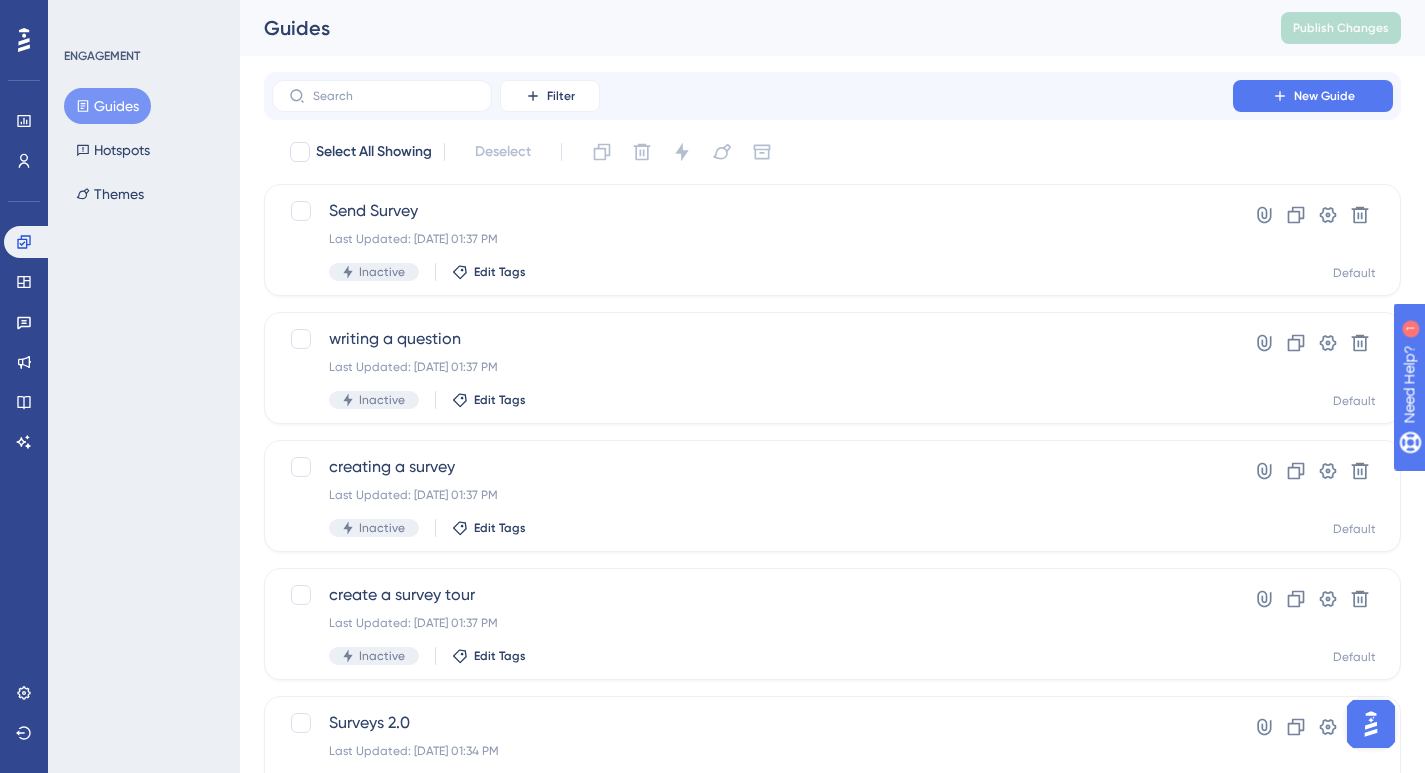 click on "Guides Publish Changes" at bounding box center [832, 28] 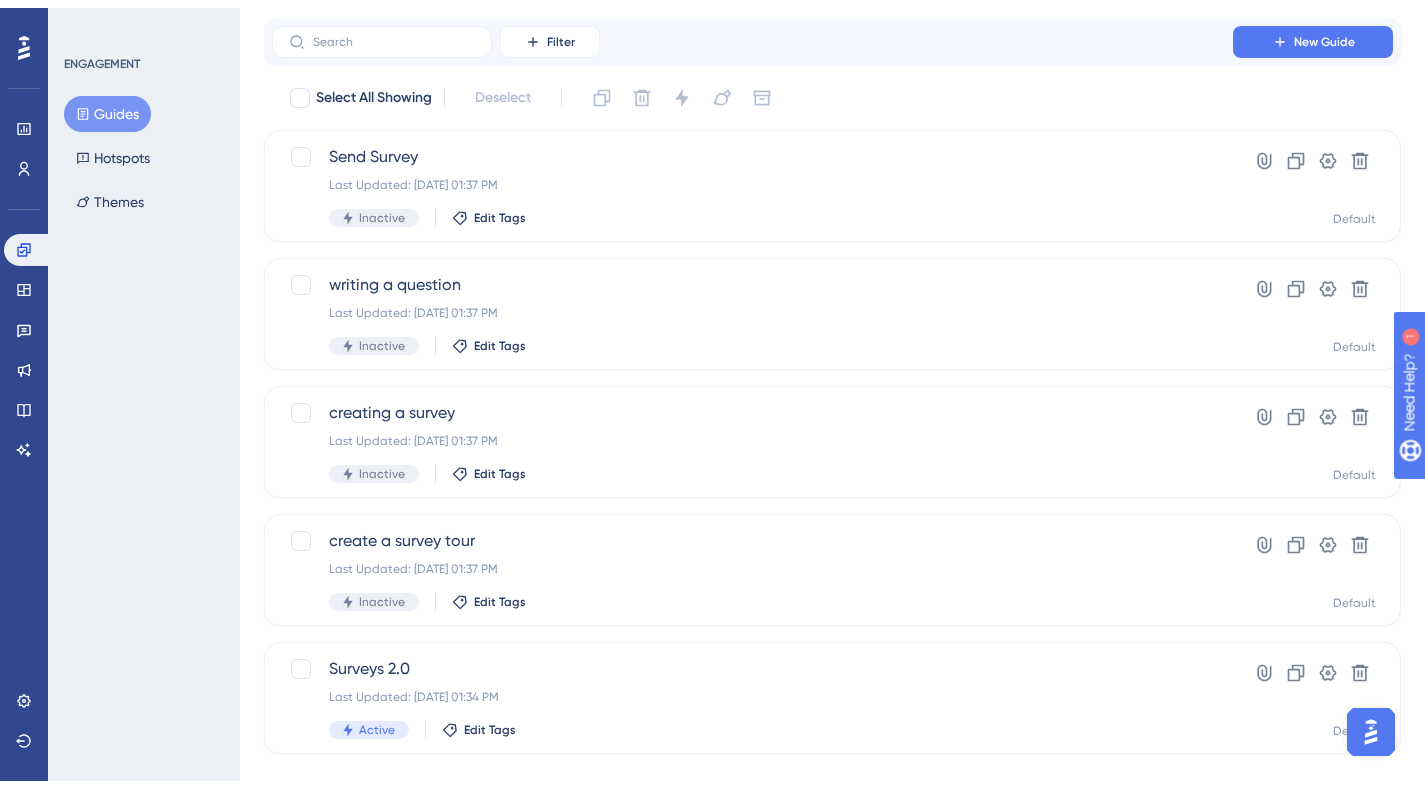 scroll, scrollTop: 84, scrollLeft: 0, axis: vertical 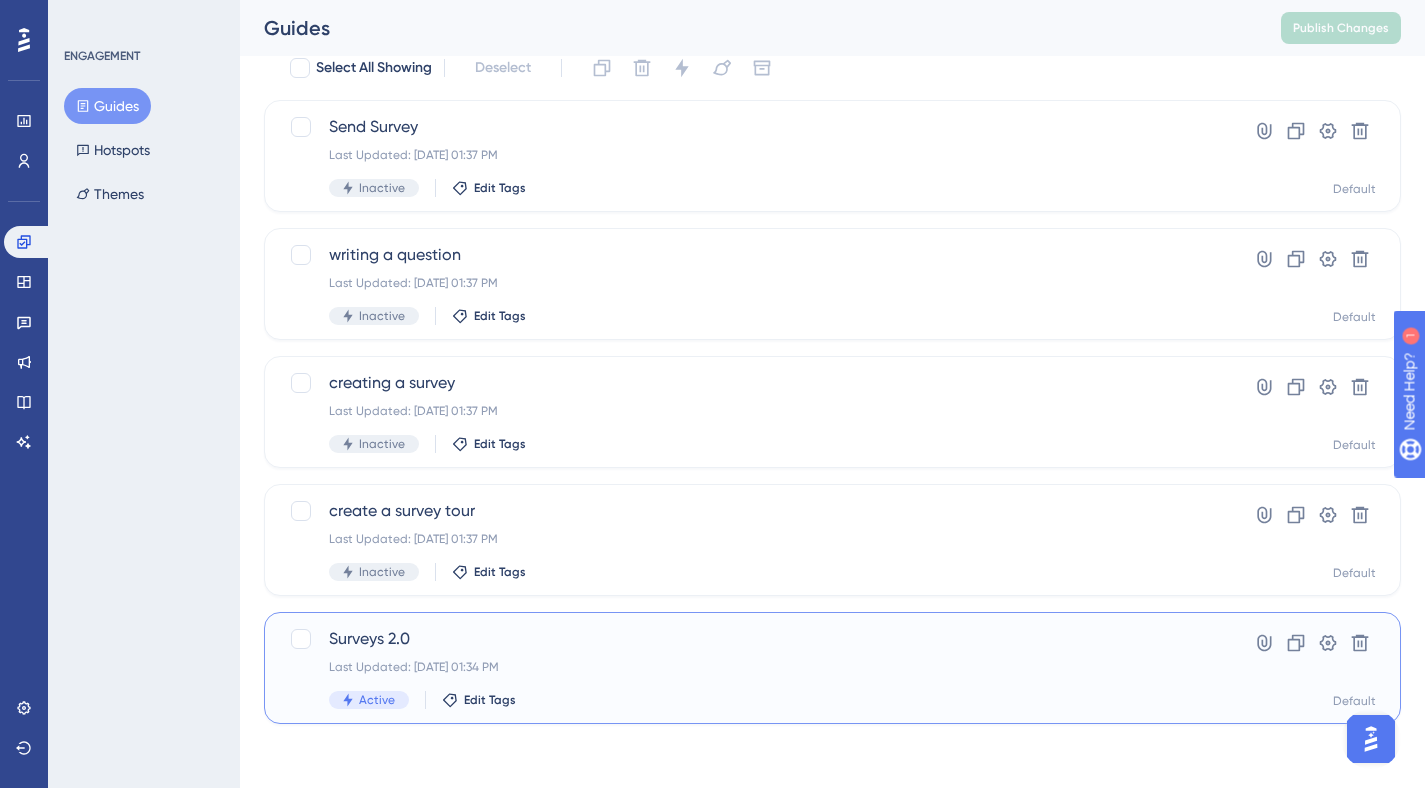 click on "Surveys 2.0 Last Updated: Jul 14 2025, 01:34 PM Active Edit Tags Hyperlink Clone Settings Delete Default" at bounding box center [832, 668] 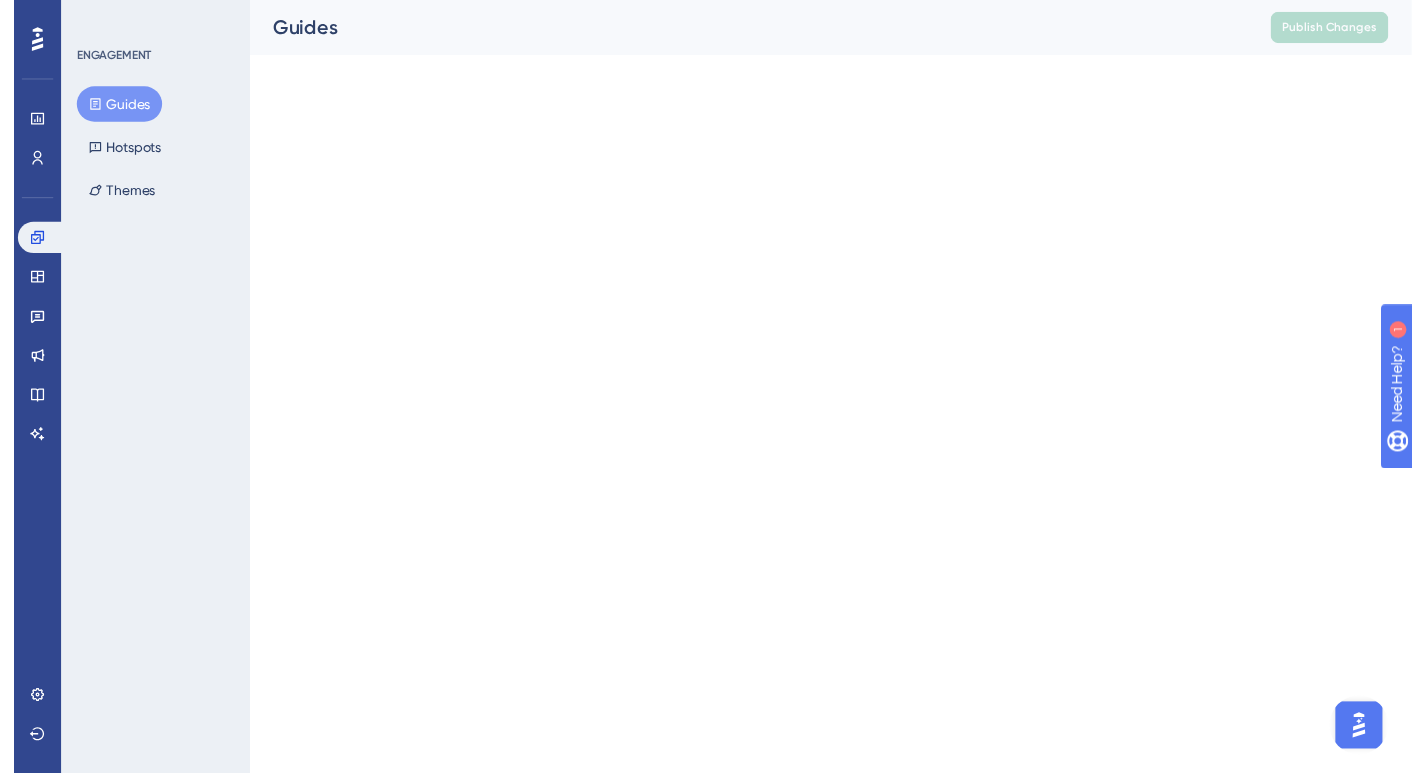 scroll, scrollTop: 0, scrollLeft: 0, axis: both 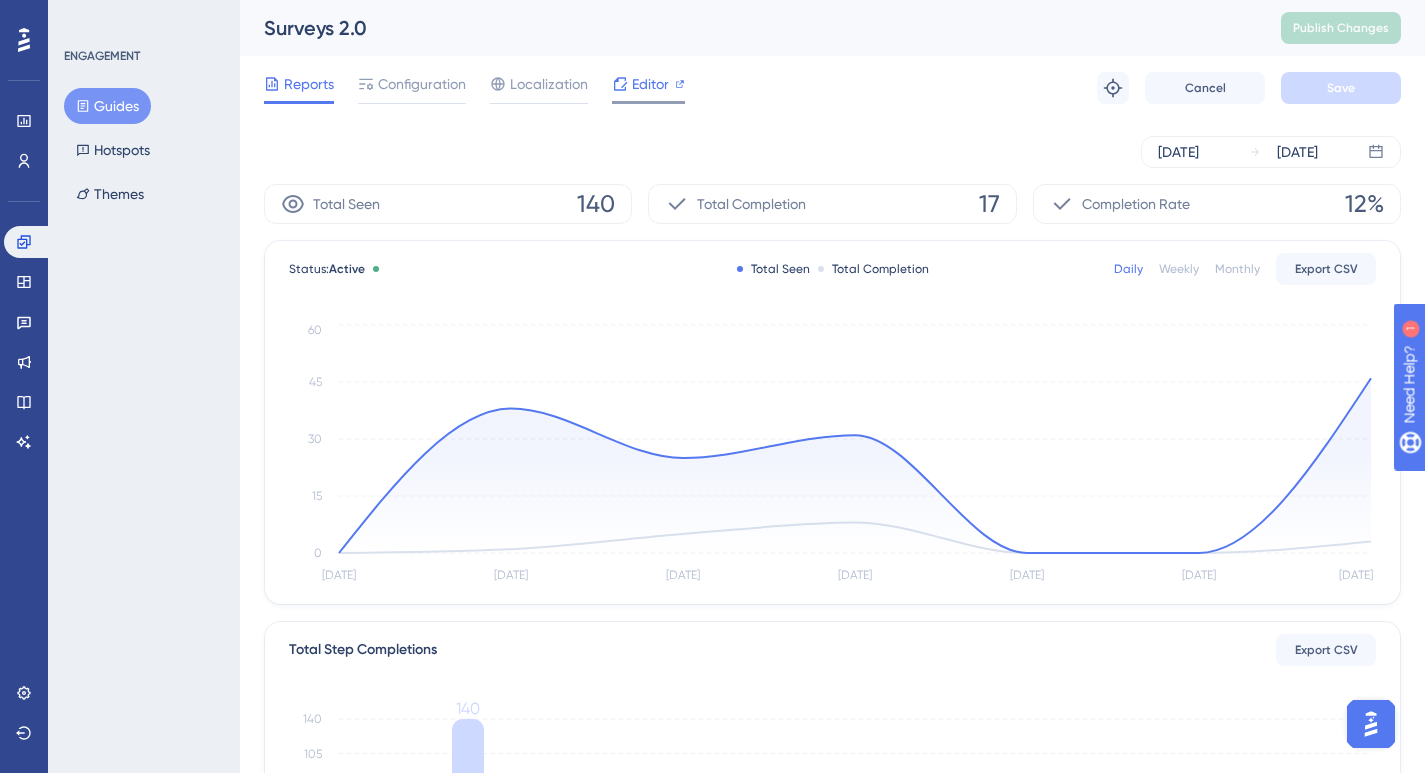 click on "Editor" at bounding box center (648, 84) 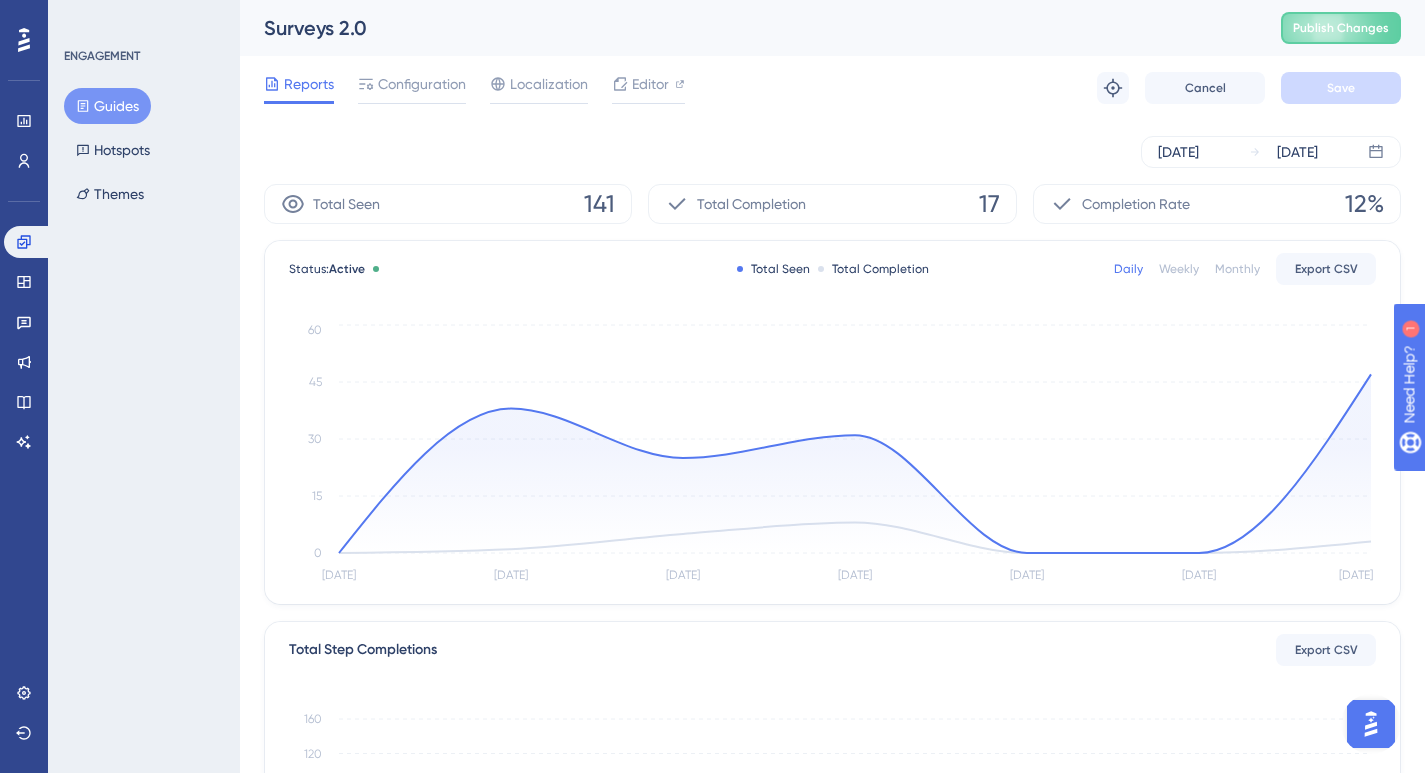 click at bounding box center (1371, 724) 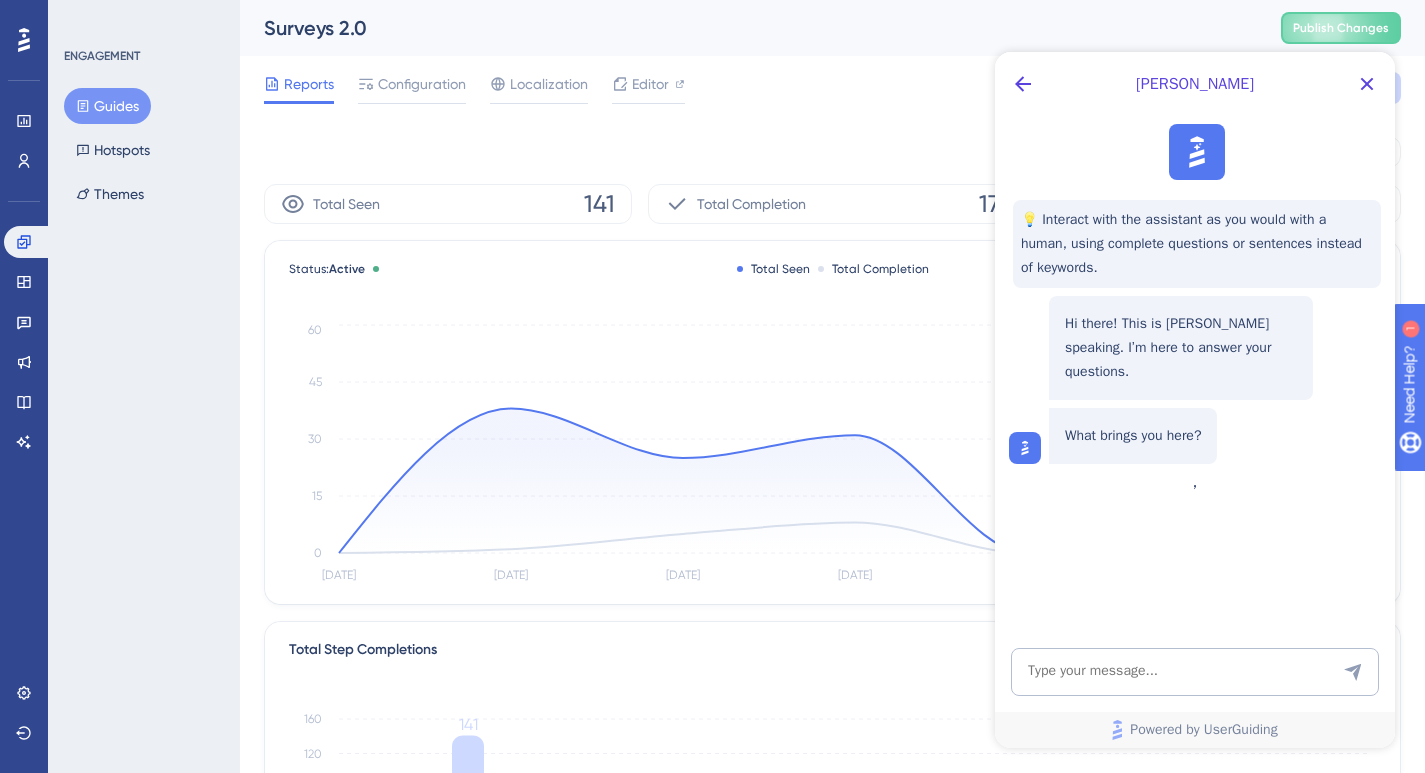 scroll, scrollTop: 0, scrollLeft: 0, axis: both 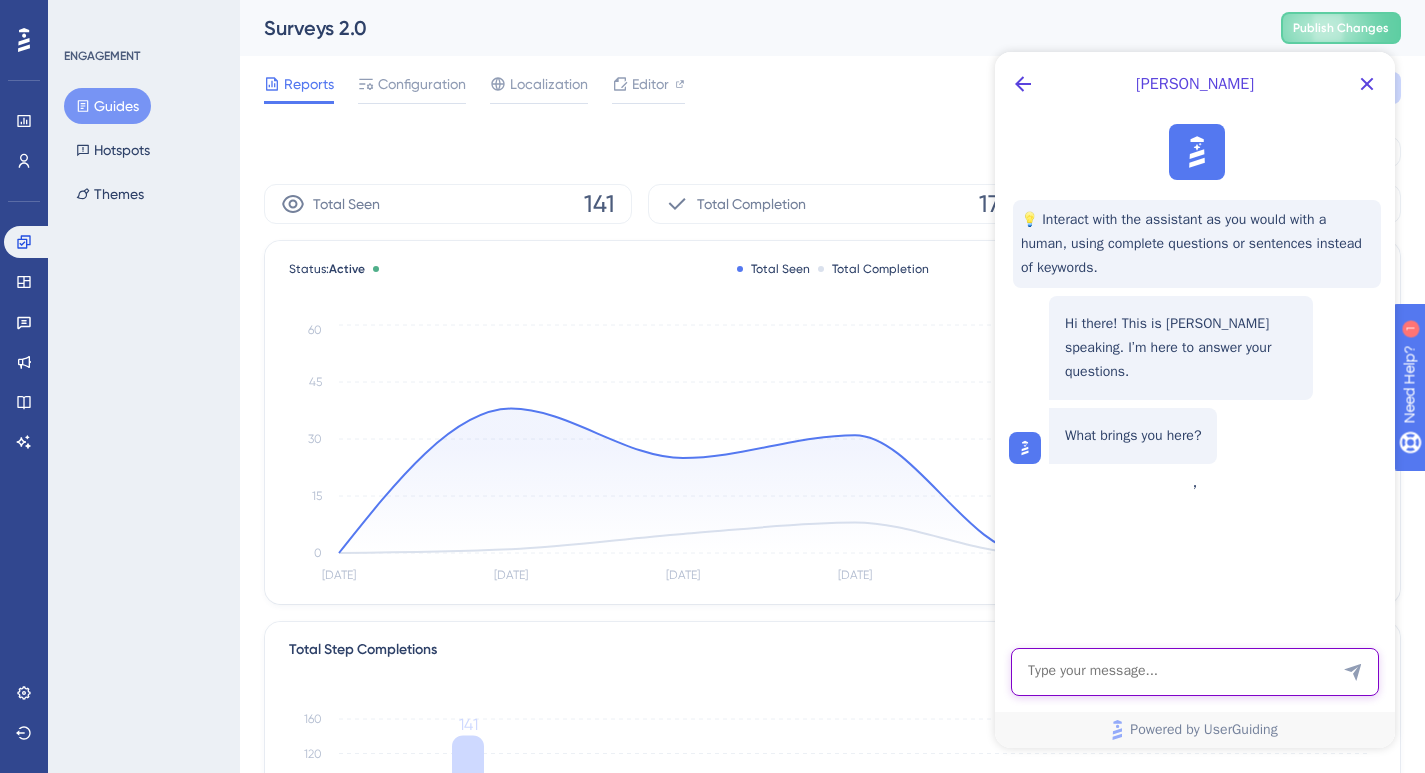 click at bounding box center [1195, 672] 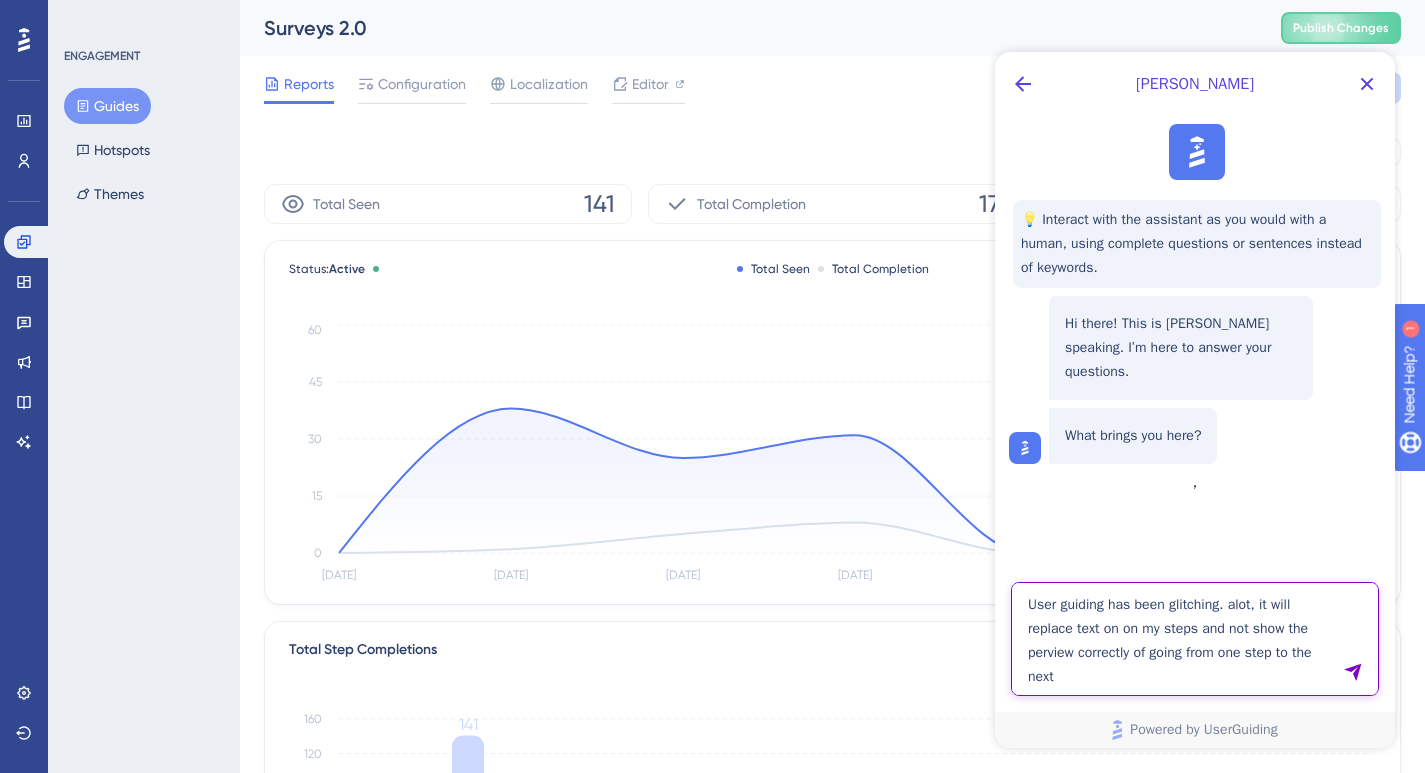 type on "User guiding has been glitching. alot, it will replace text on on my steps and not show the perview correctly of going from one step to the next" 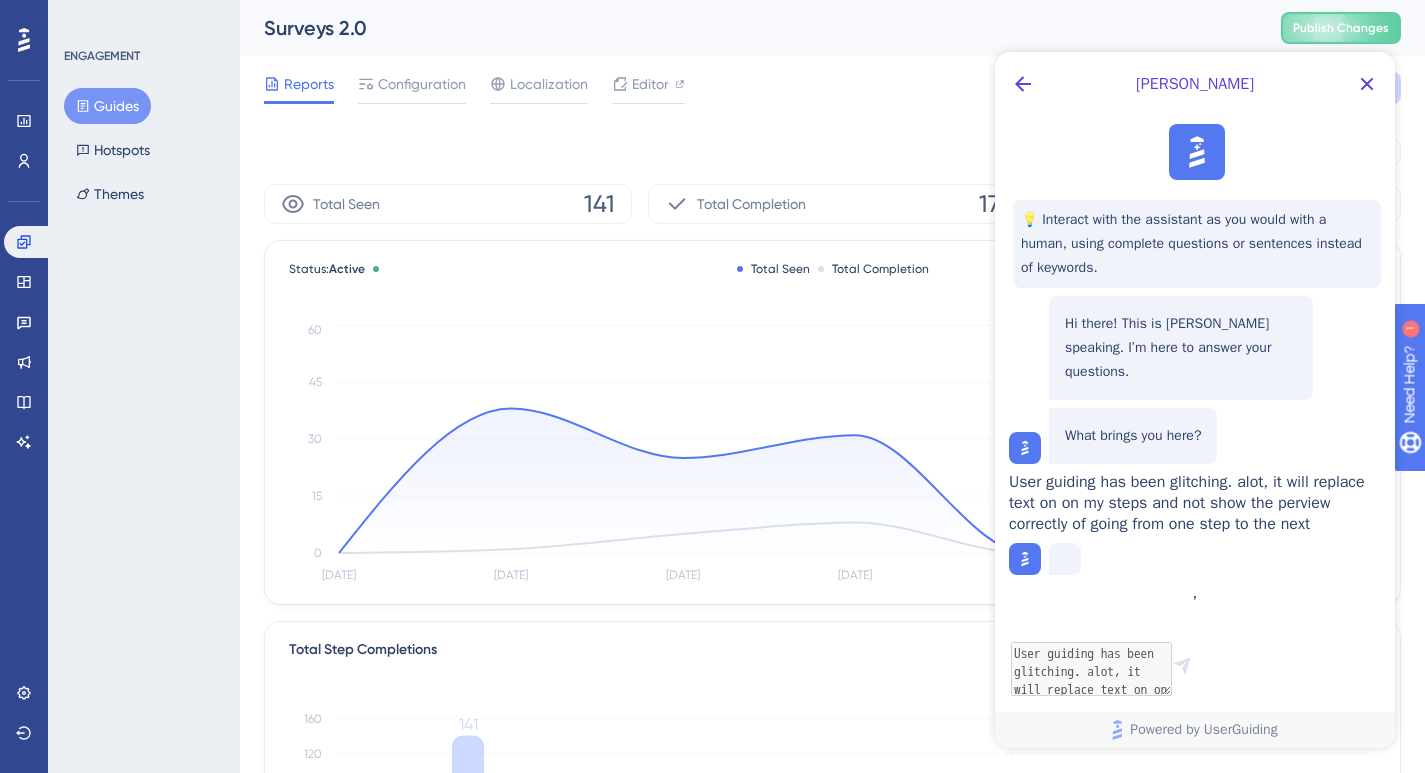 scroll, scrollTop: 44, scrollLeft: 0, axis: vertical 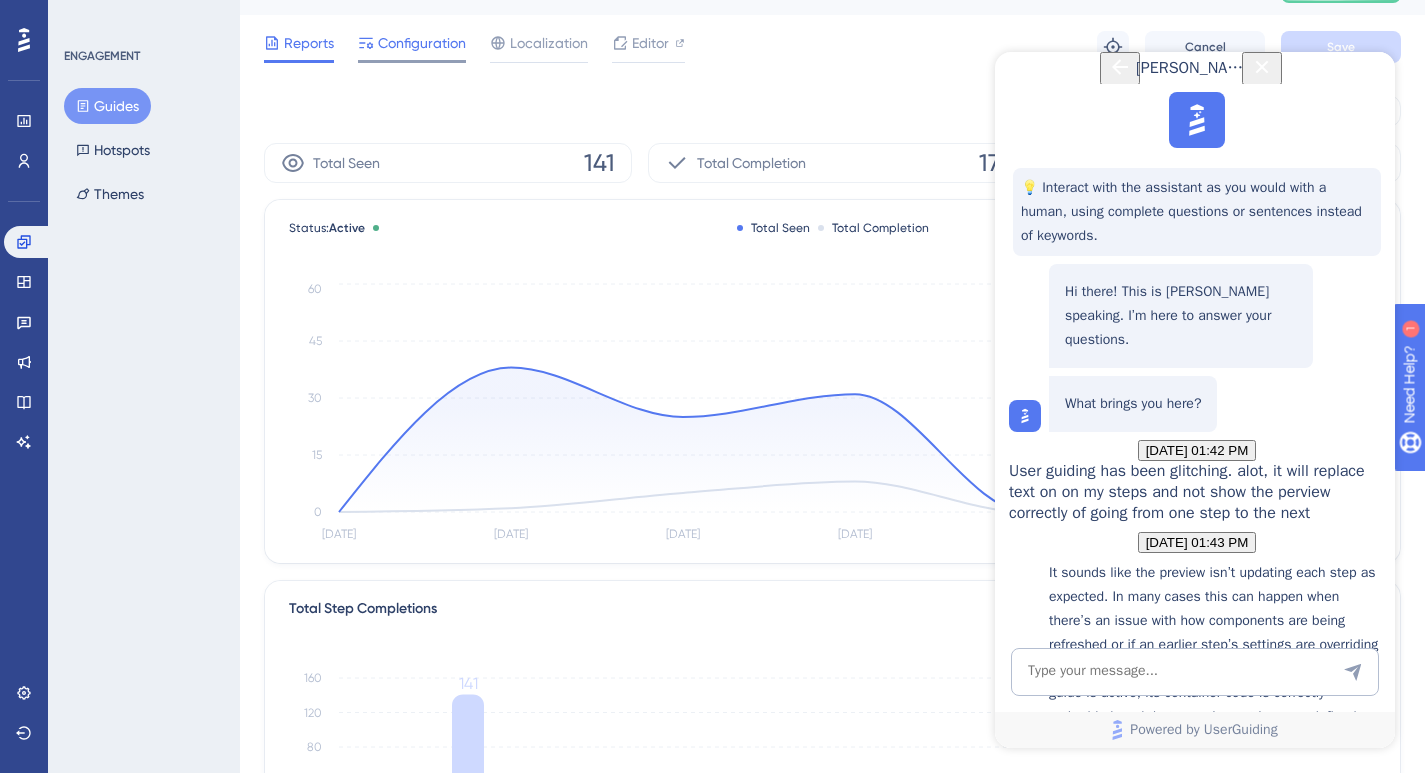 click on "Configuration" at bounding box center [412, 47] 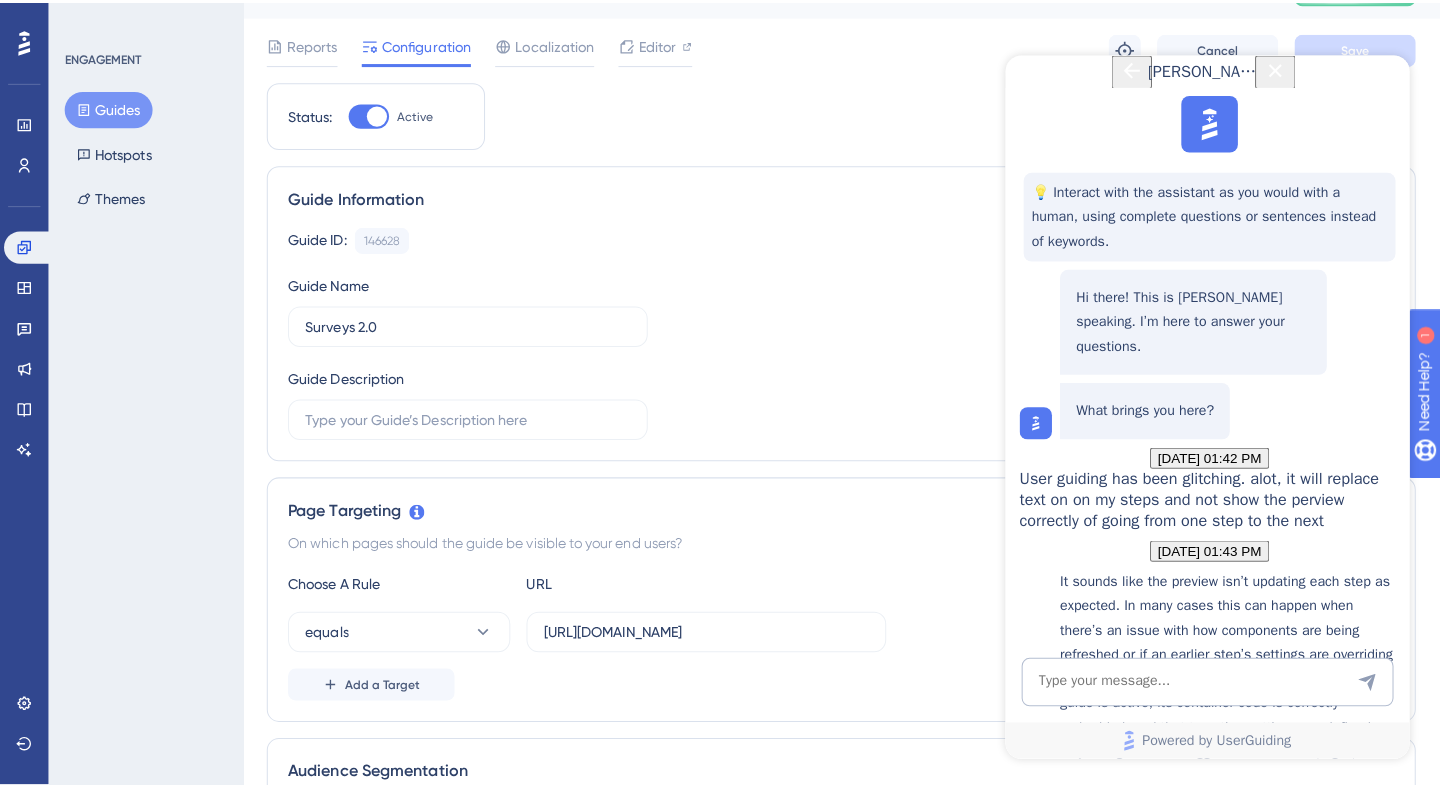 scroll, scrollTop: 0, scrollLeft: 0, axis: both 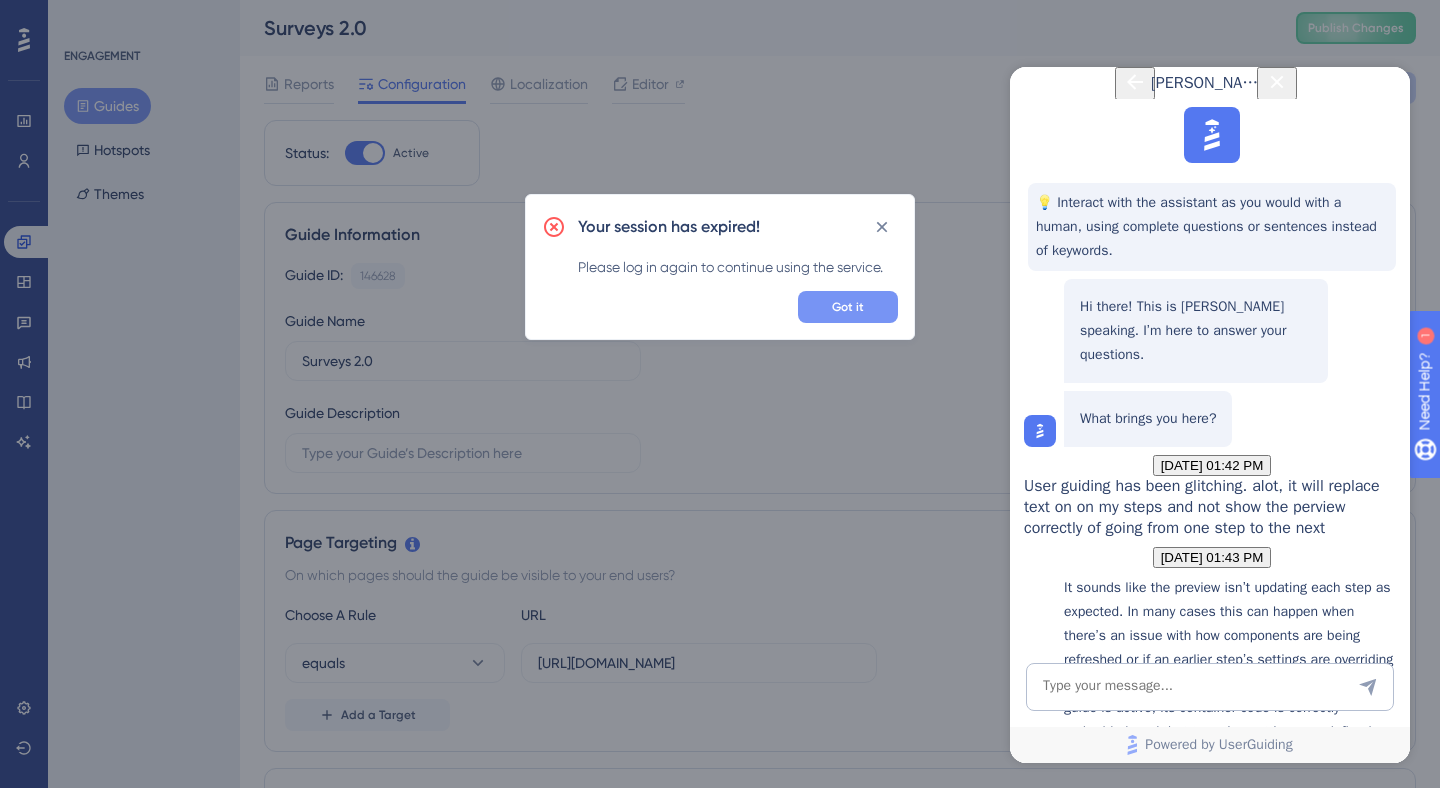 click on "Got it" at bounding box center [848, 307] 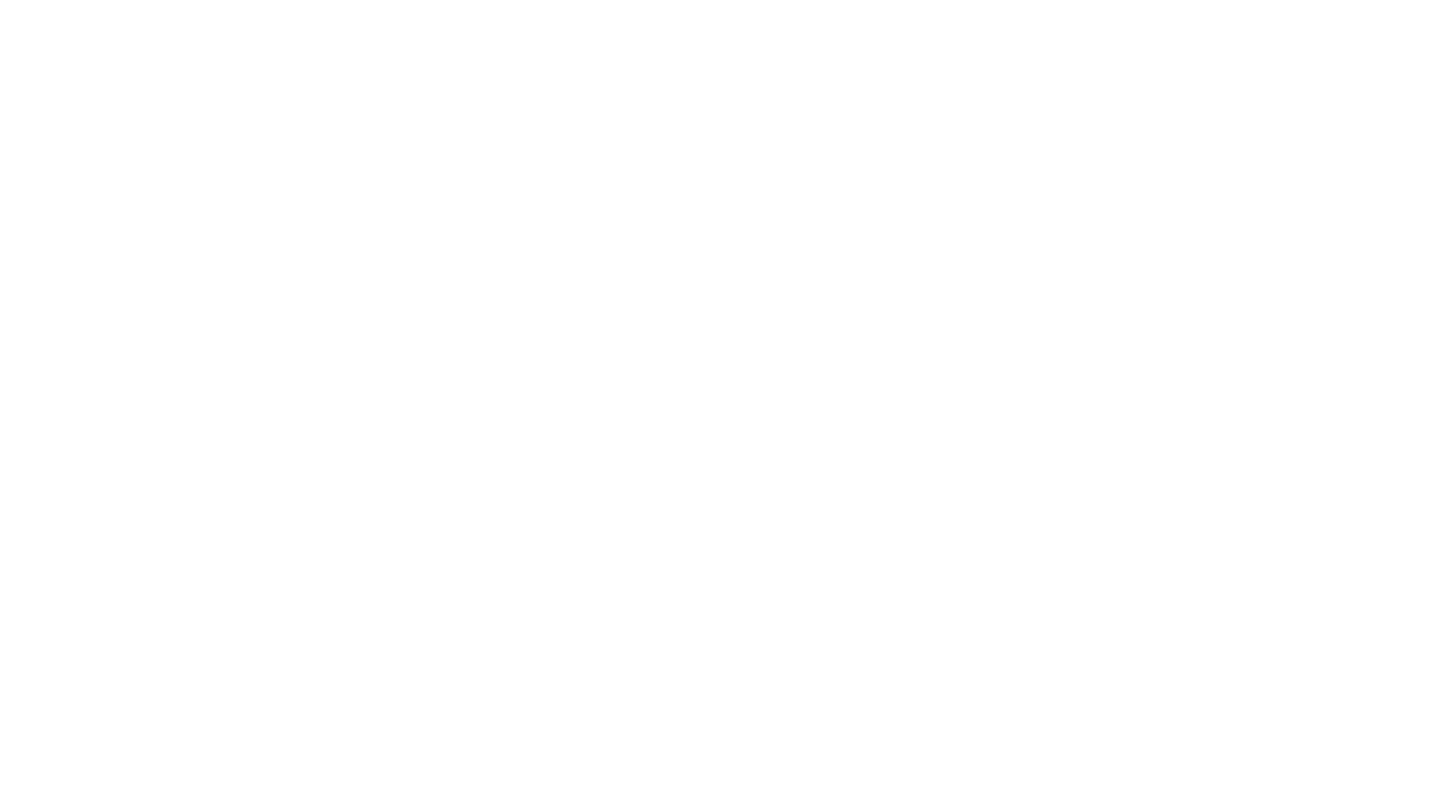 scroll, scrollTop: 0, scrollLeft: 0, axis: both 